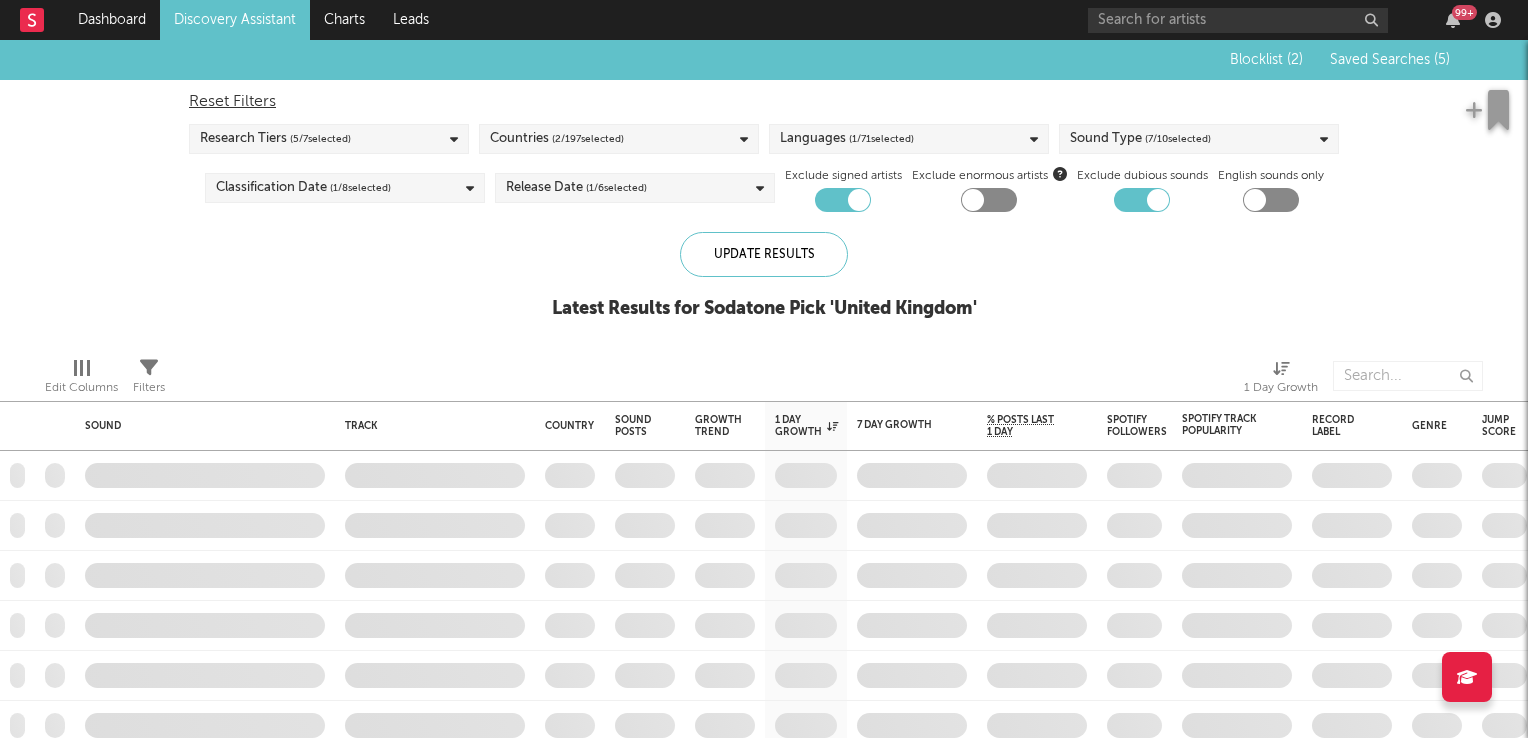scroll, scrollTop: 0, scrollLeft: 0, axis: both 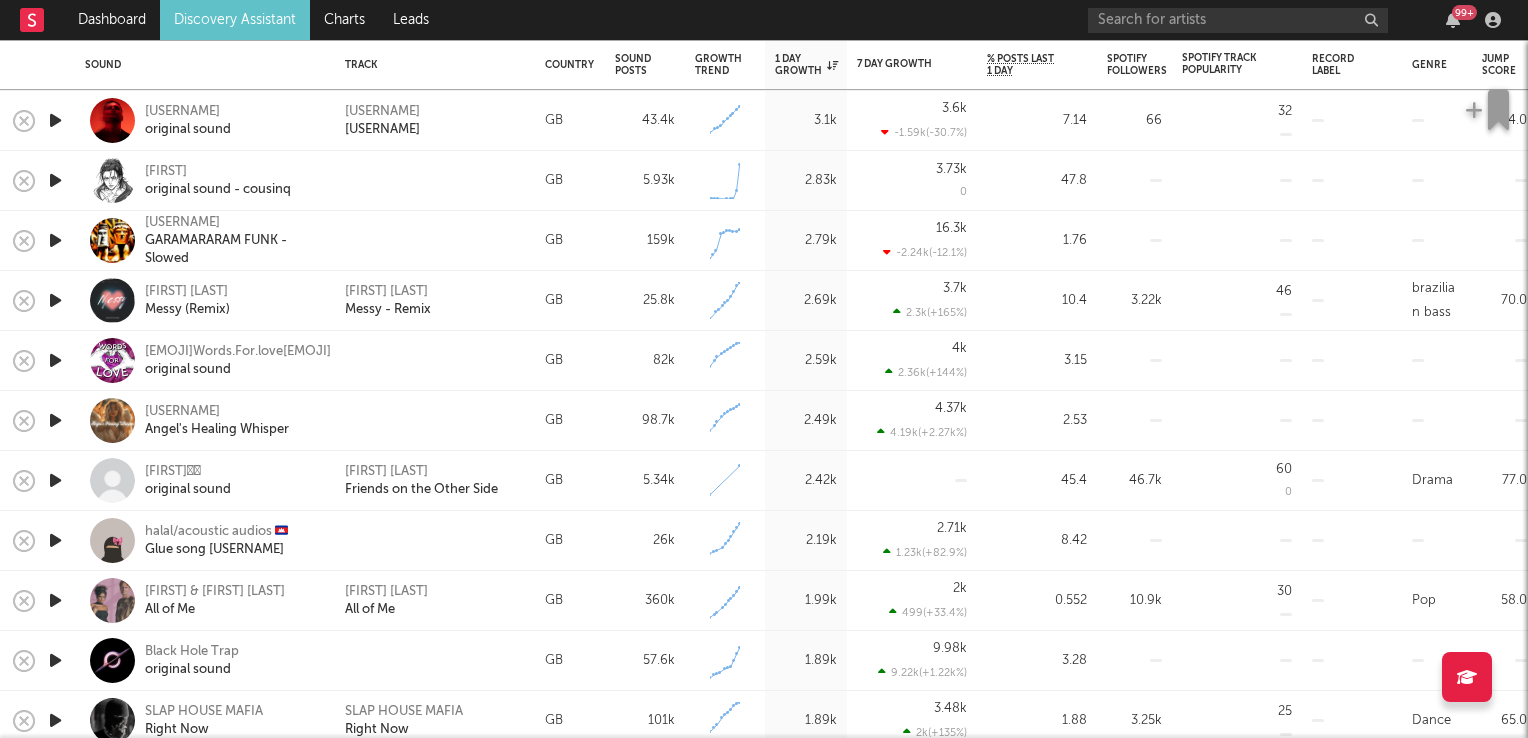 click at bounding box center (55, 480) 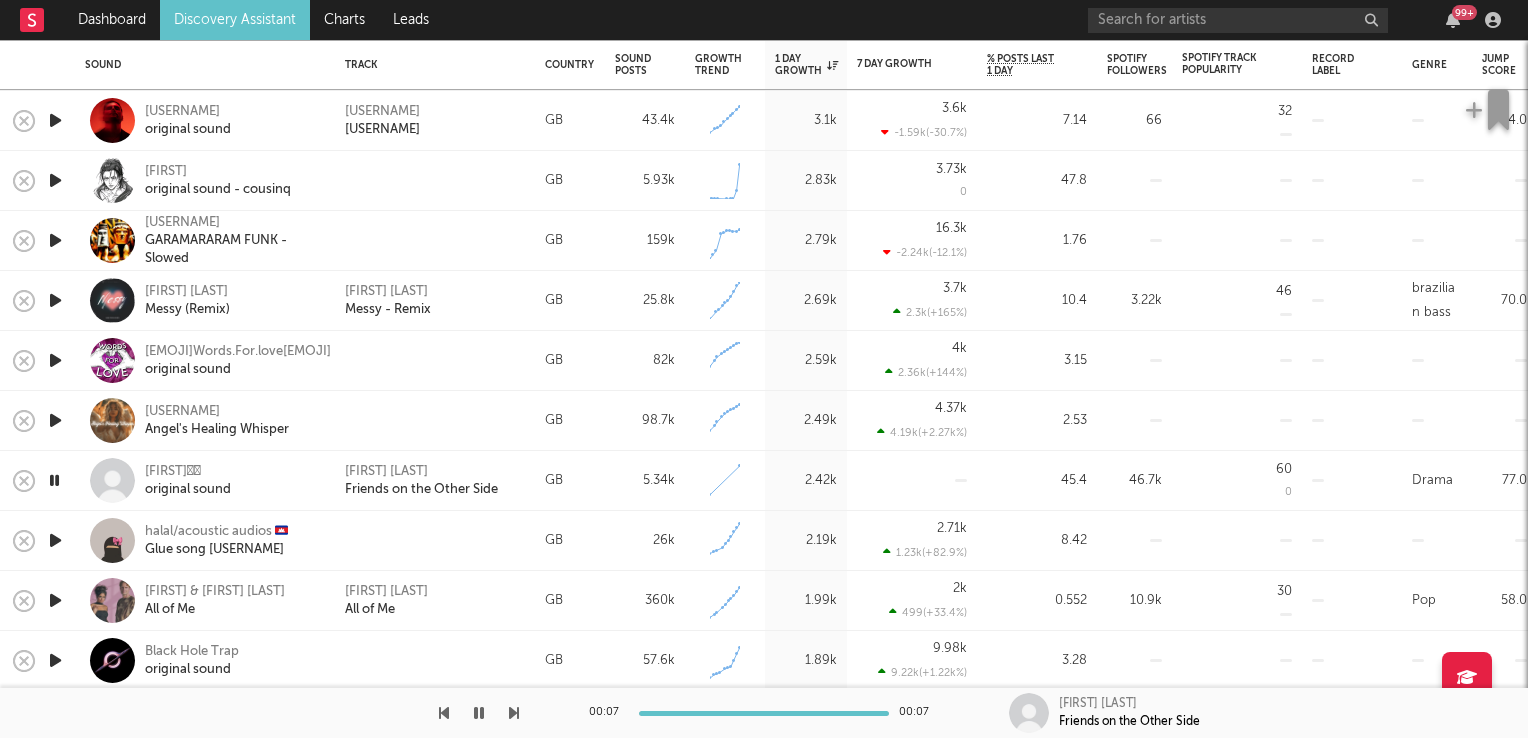 click at bounding box center (54, 480) 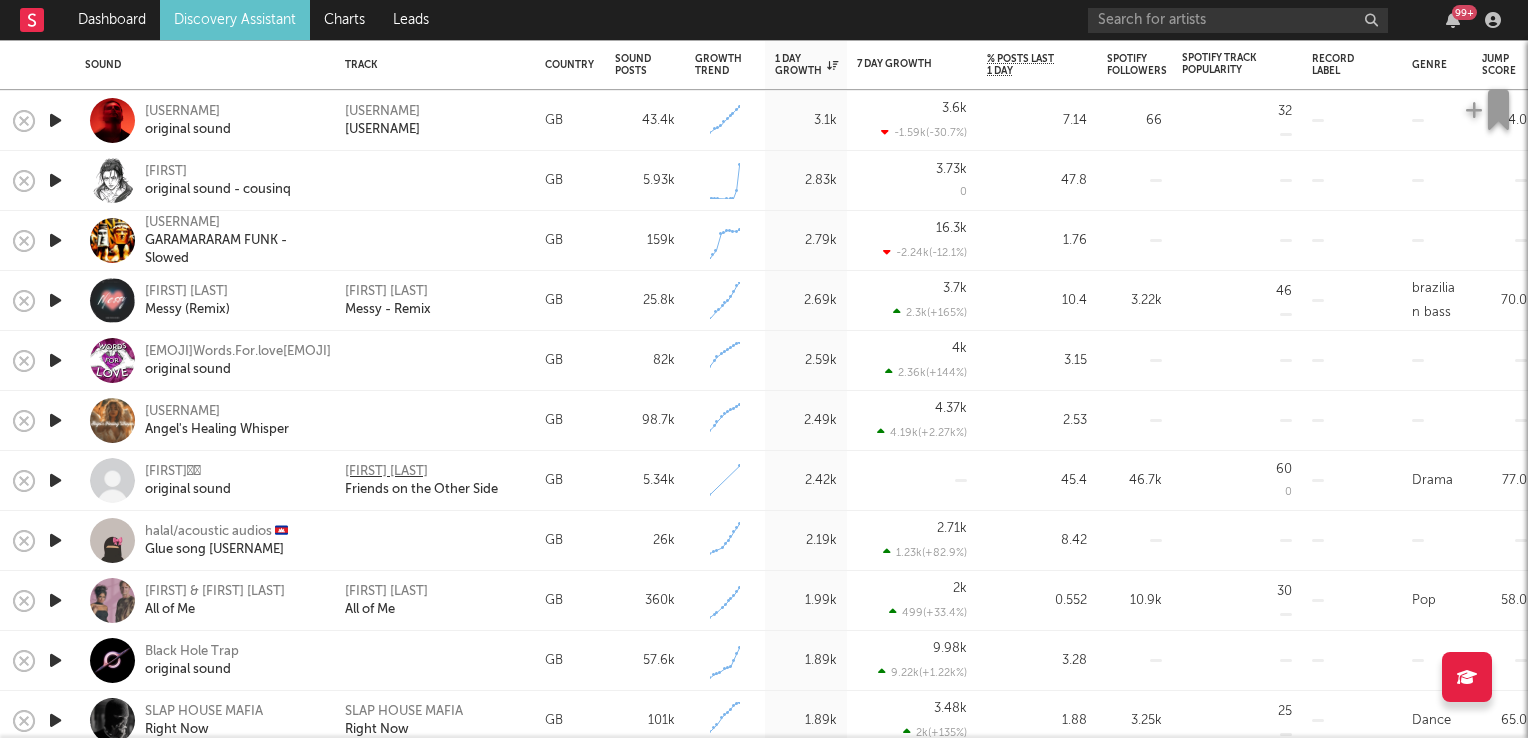 click on "[FIRST] [LAST]" at bounding box center [386, 472] 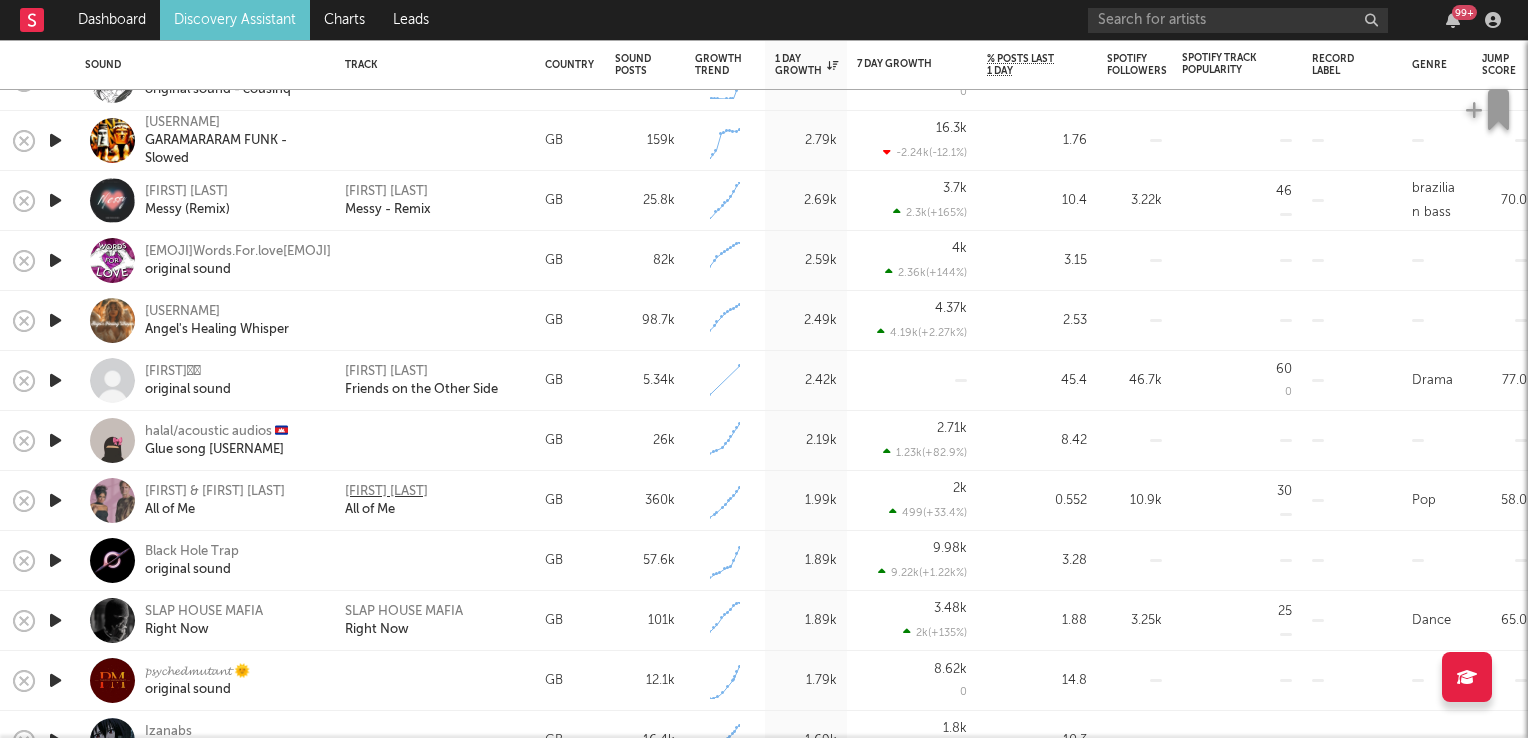 click on "[FIRST] [LAST]" at bounding box center (386, 492) 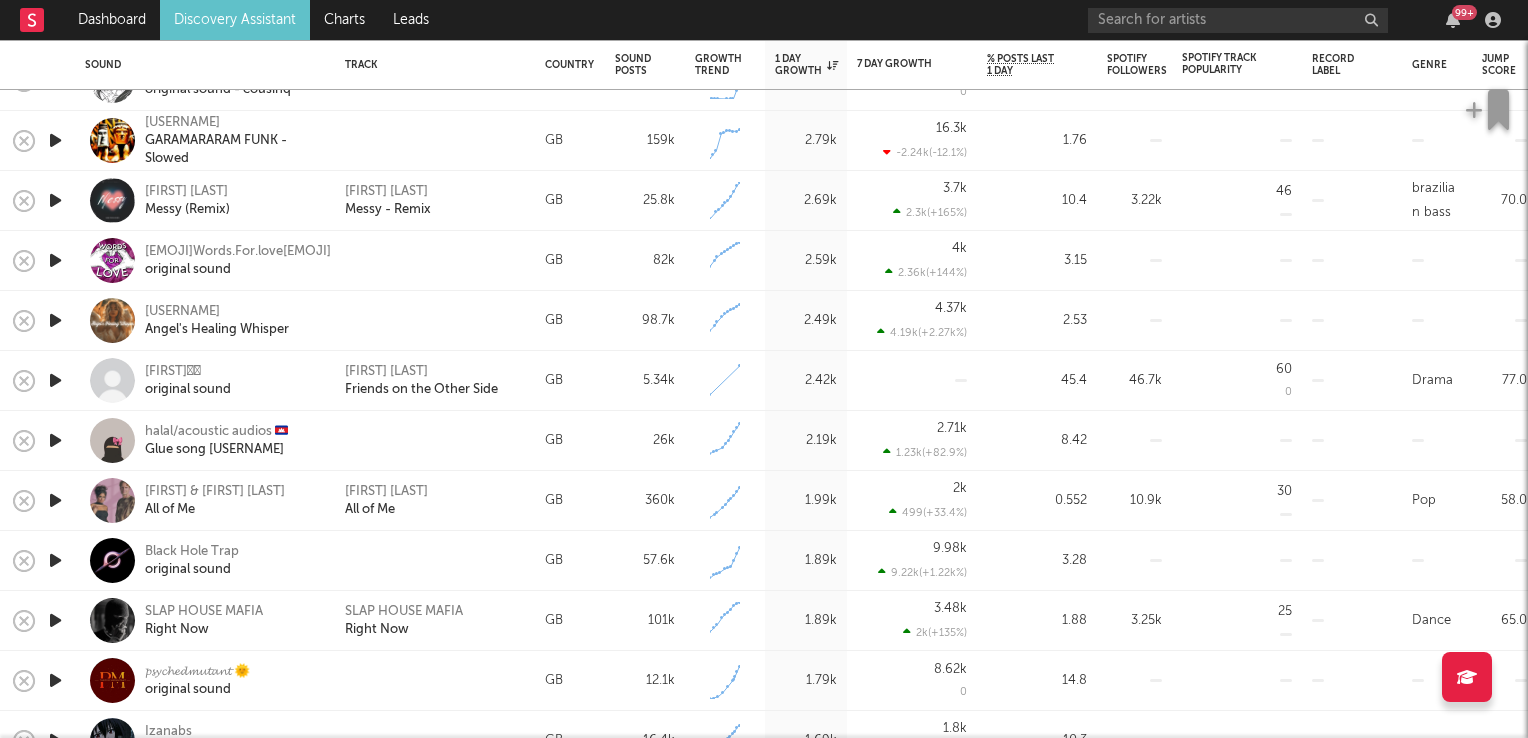 click on "Discovery Assistant" at bounding box center (235, 20) 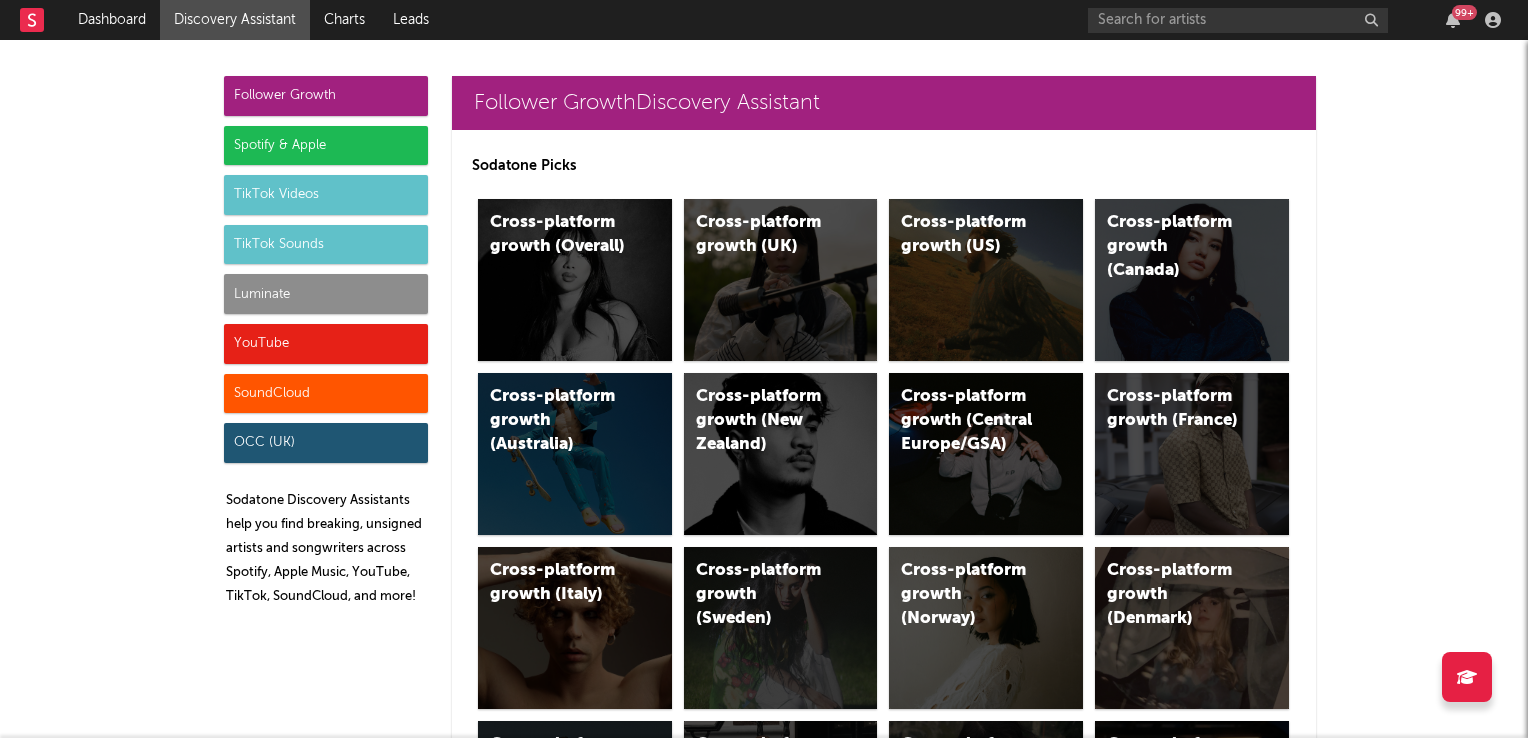 click on "TikTok Sounds" at bounding box center [326, 245] 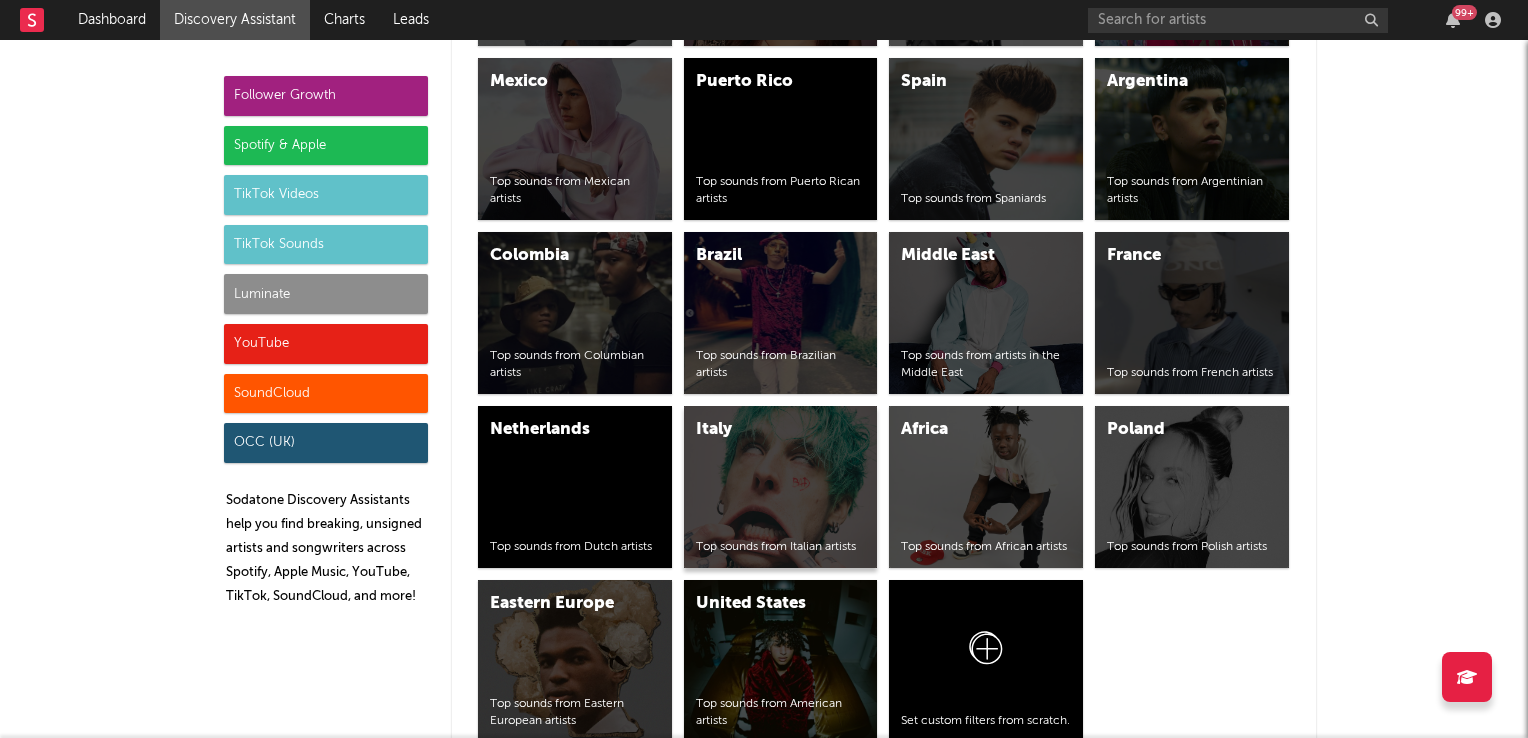 scroll, scrollTop: 8763, scrollLeft: 0, axis: vertical 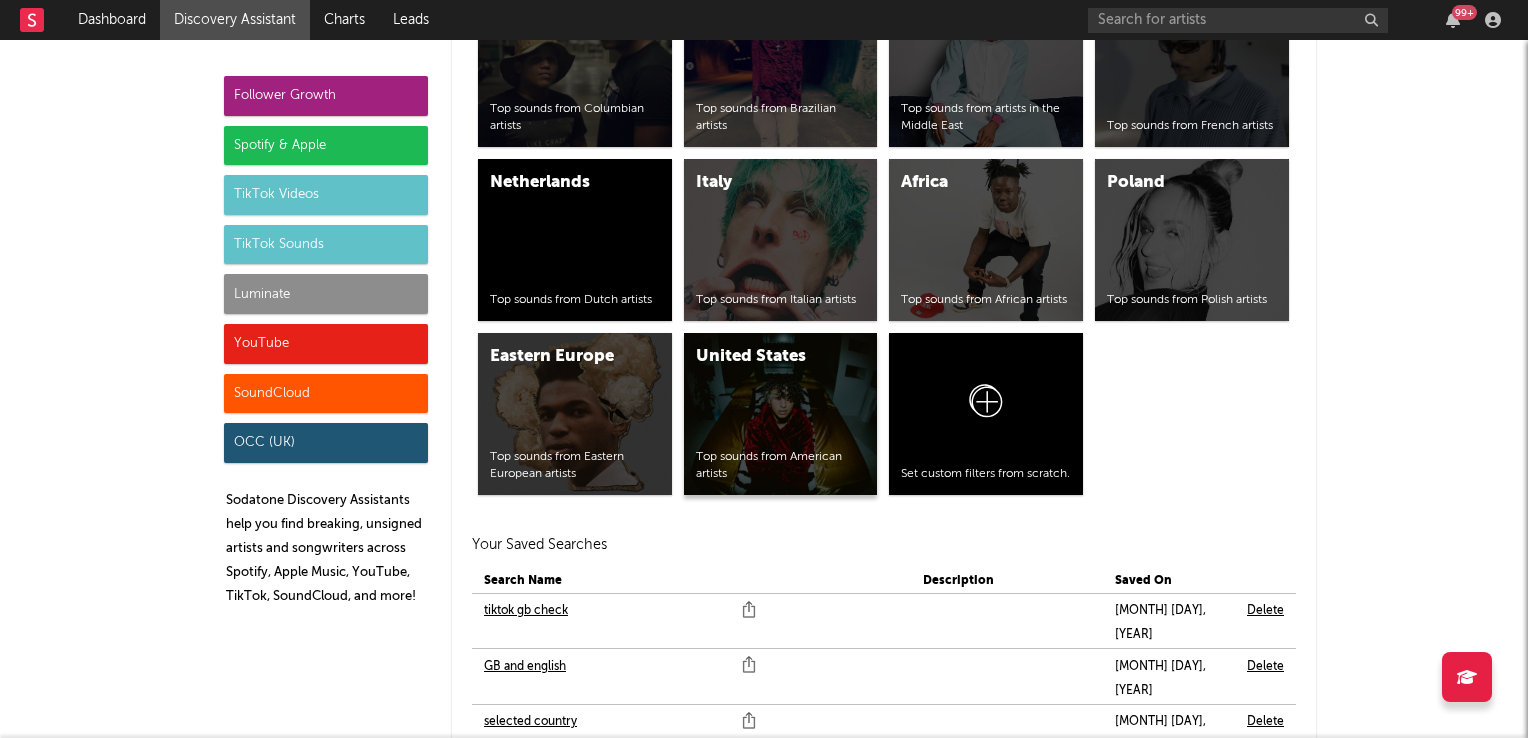 click on "United States Top sounds from American artists" at bounding box center [781, 414] 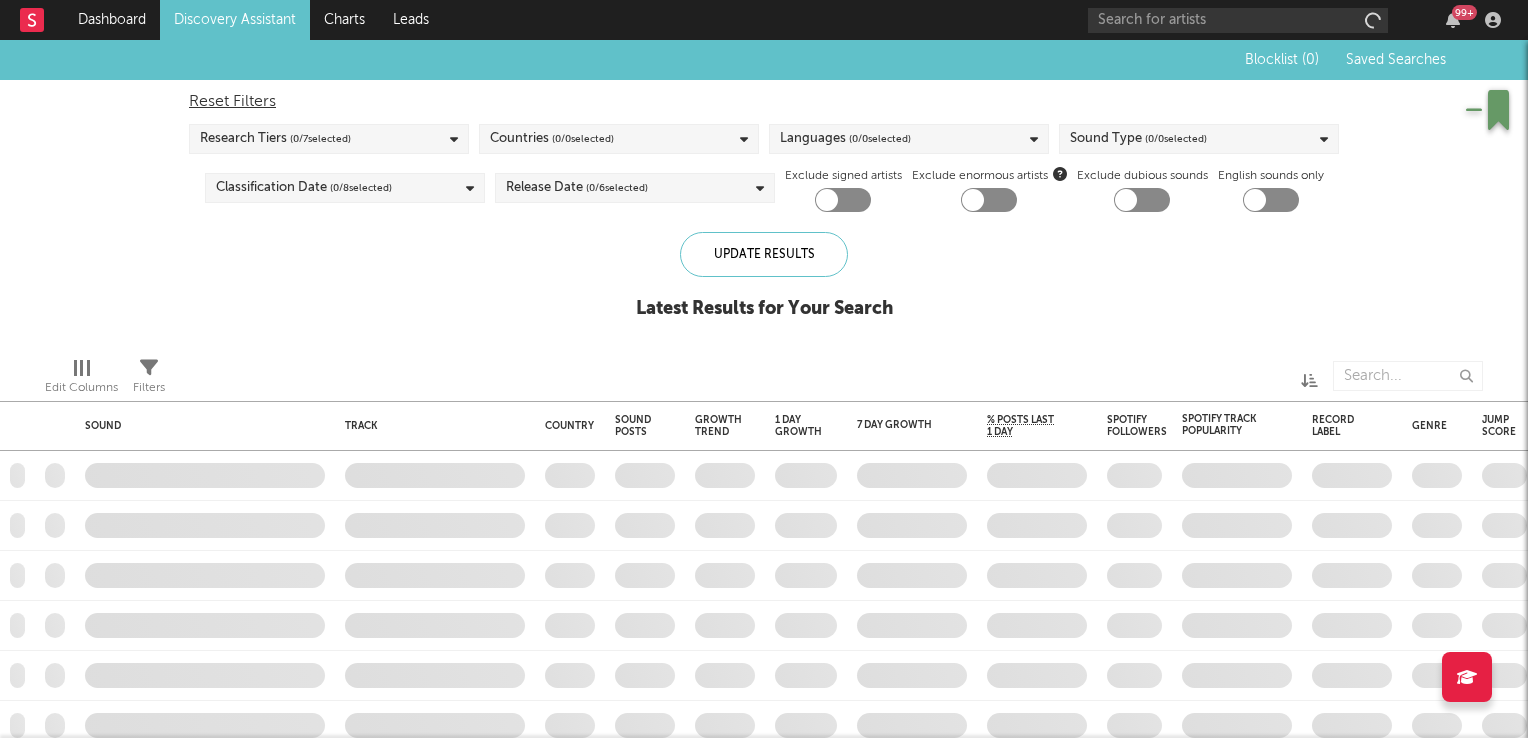 checkbox on "true" 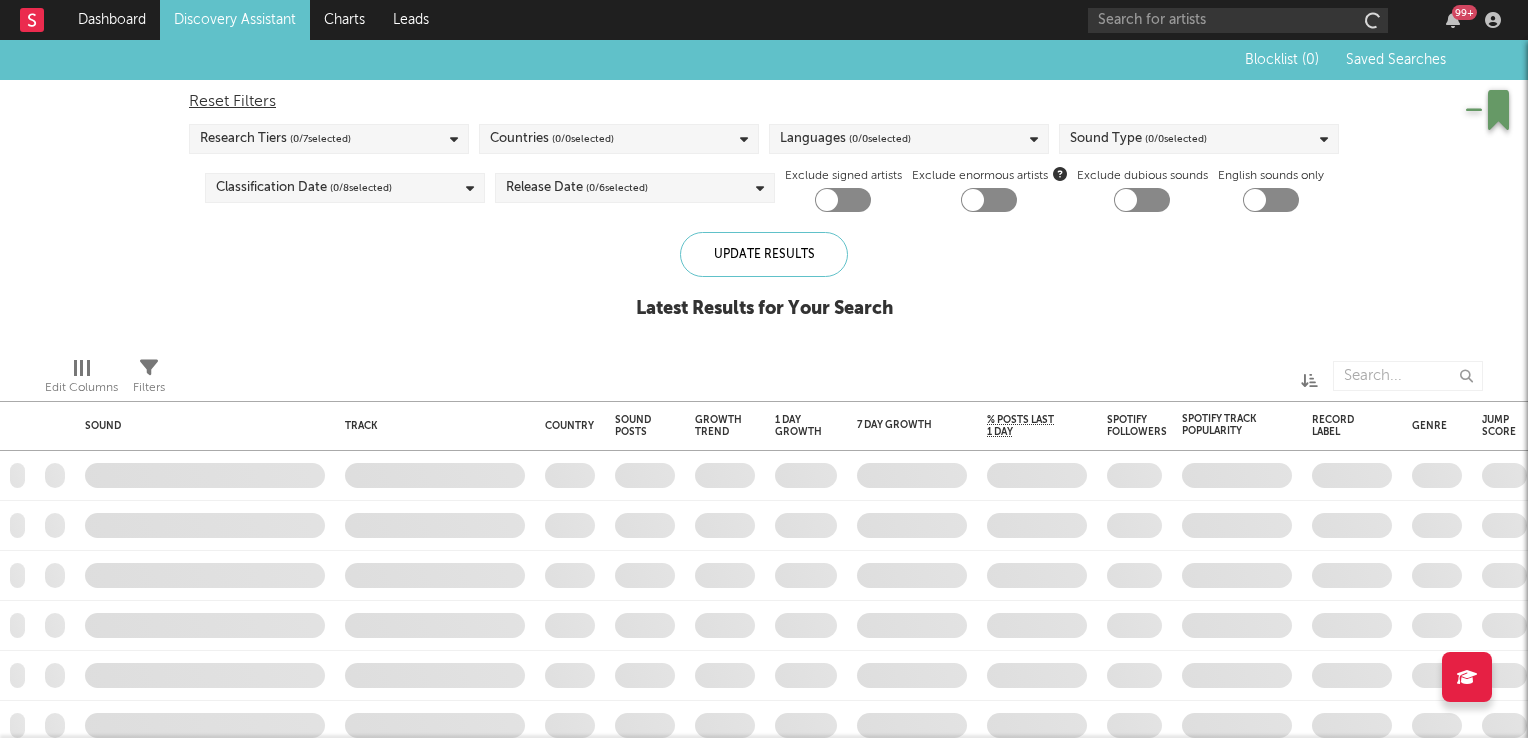 checkbox on "true" 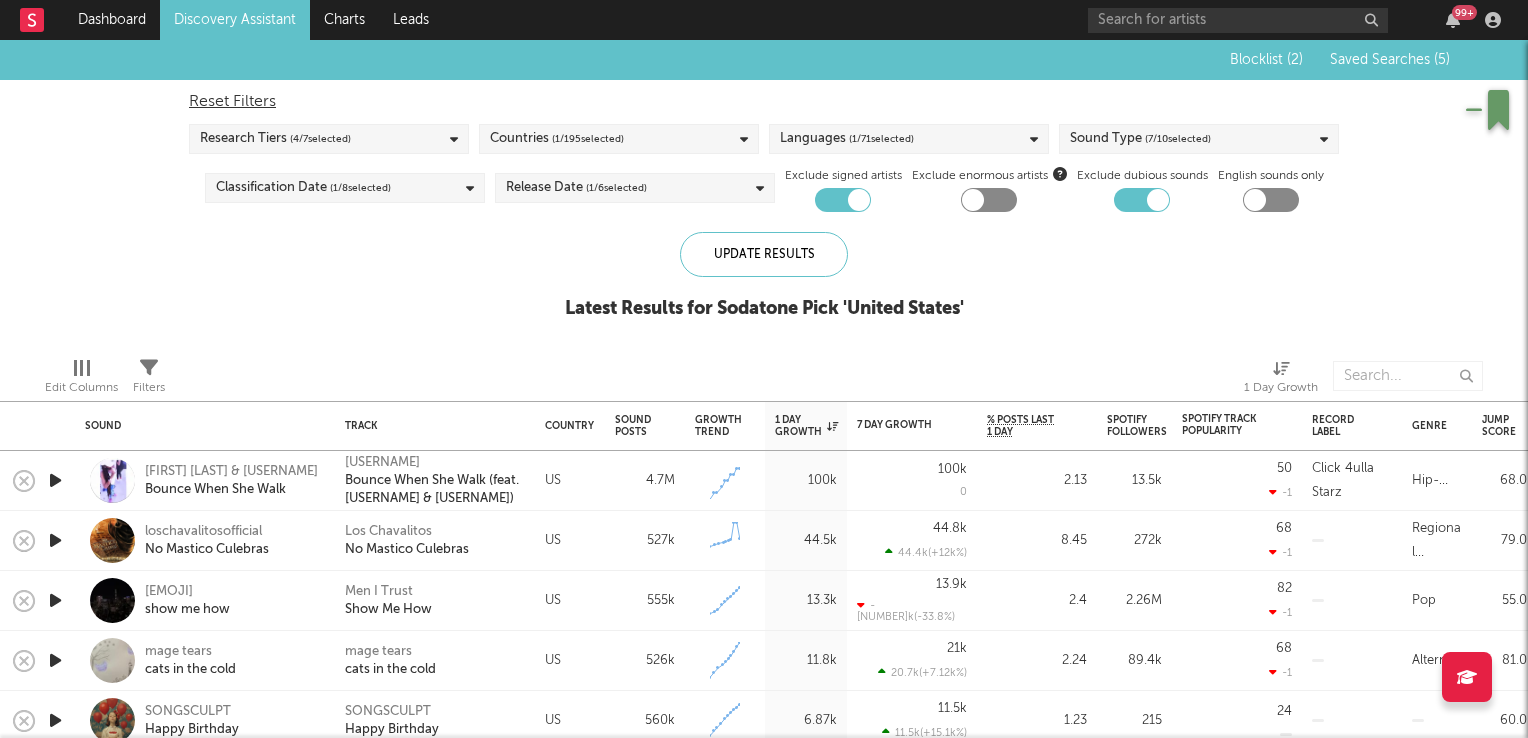 click at bounding box center (55, 480) 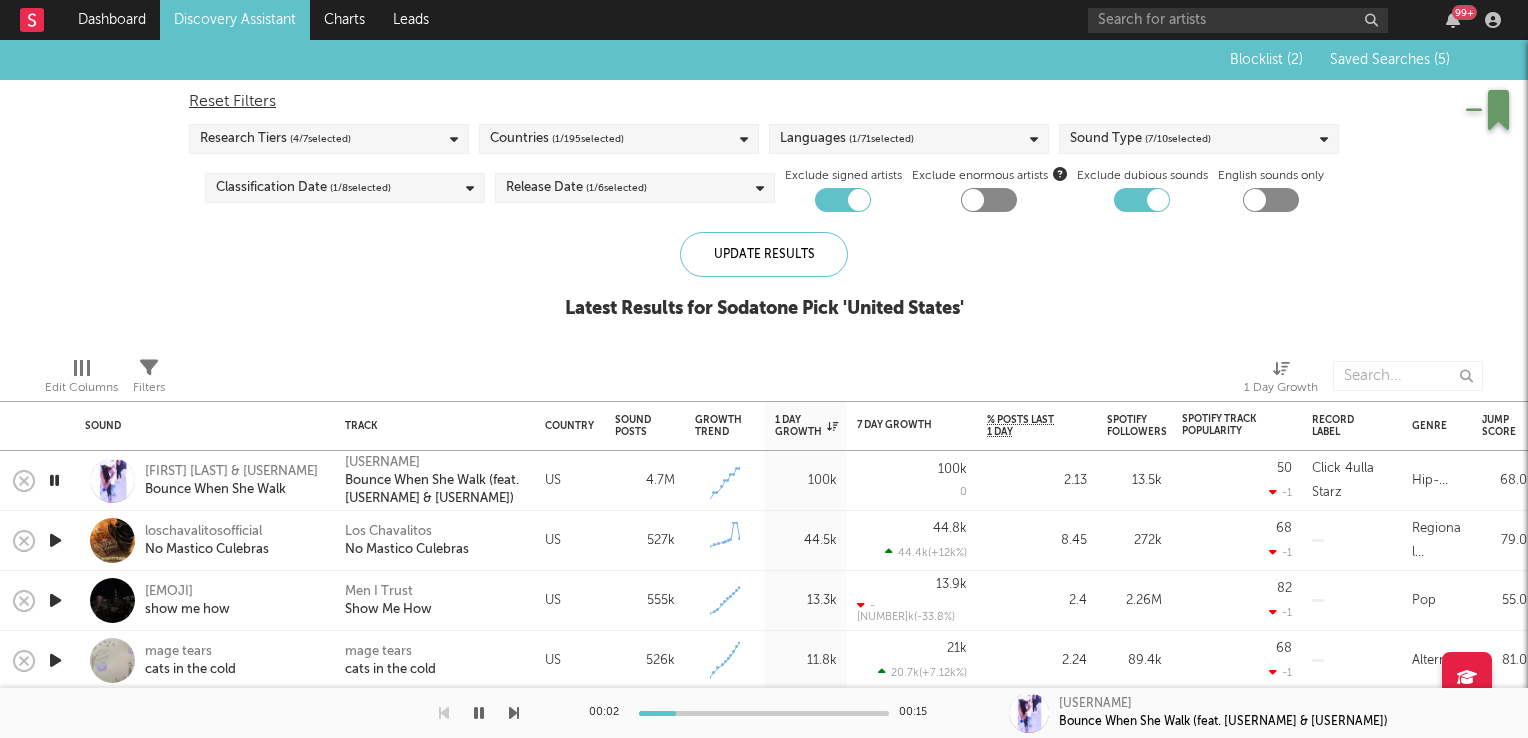 click at bounding box center [54, 480] 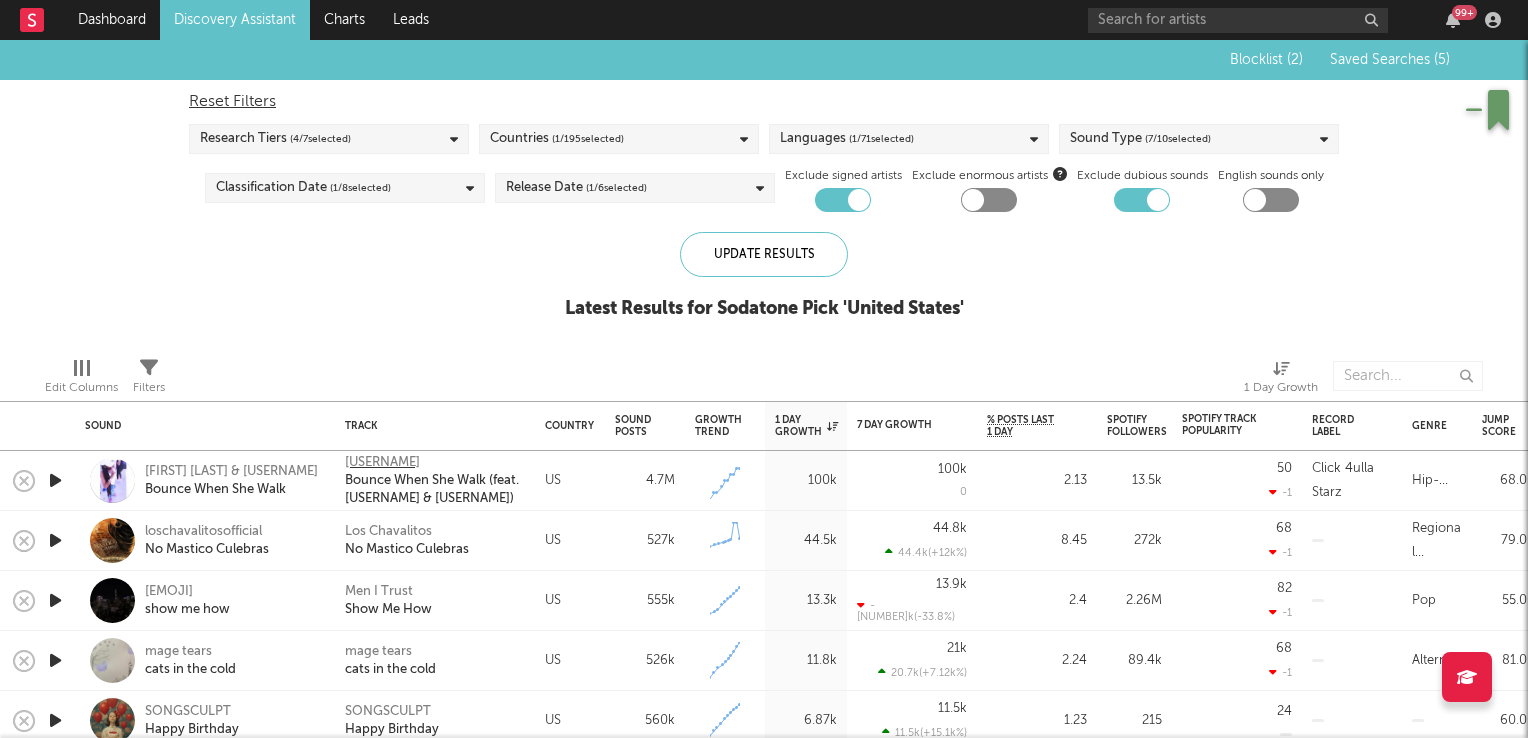 click on "[USERNAME]" at bounding box center [382, 463] 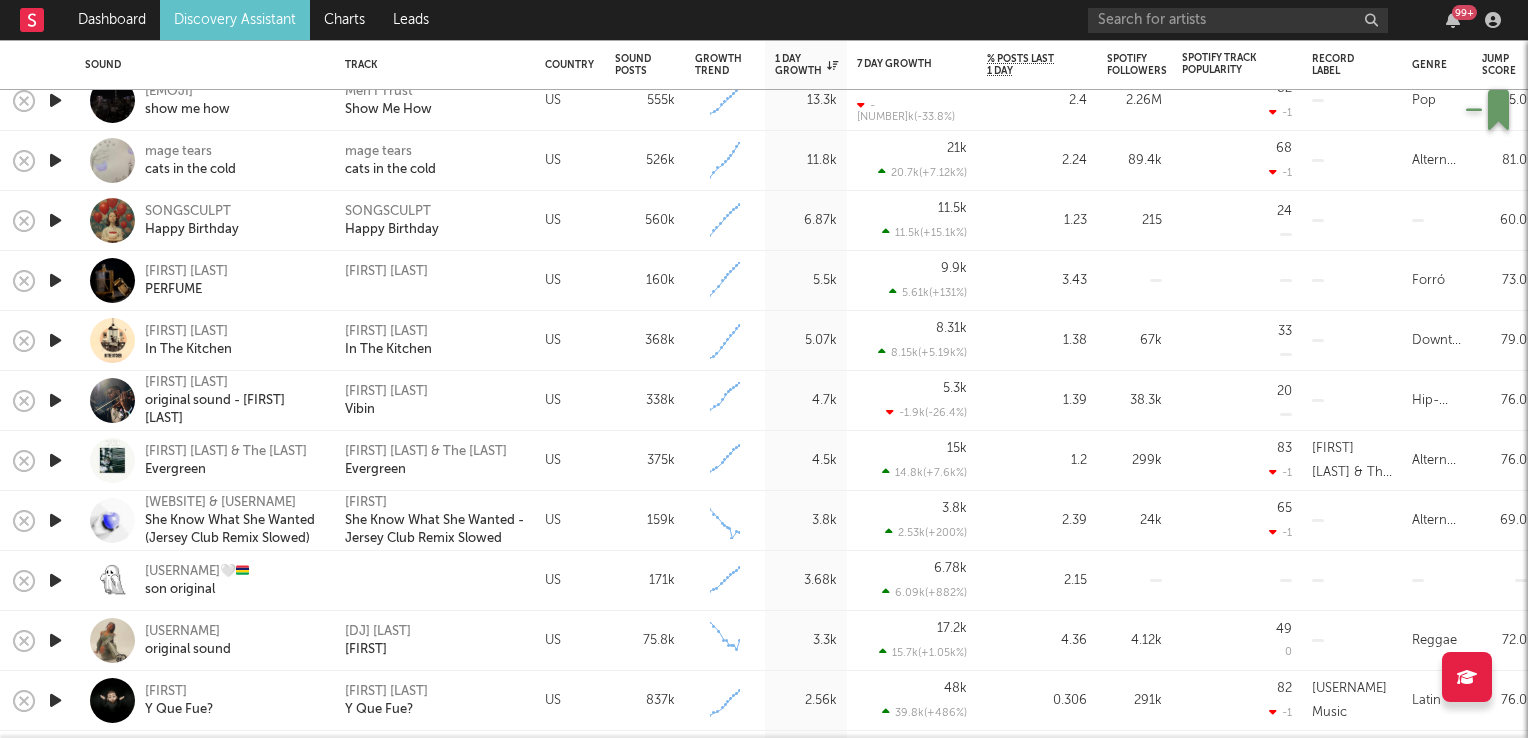 click at bounding box center (55, 400) 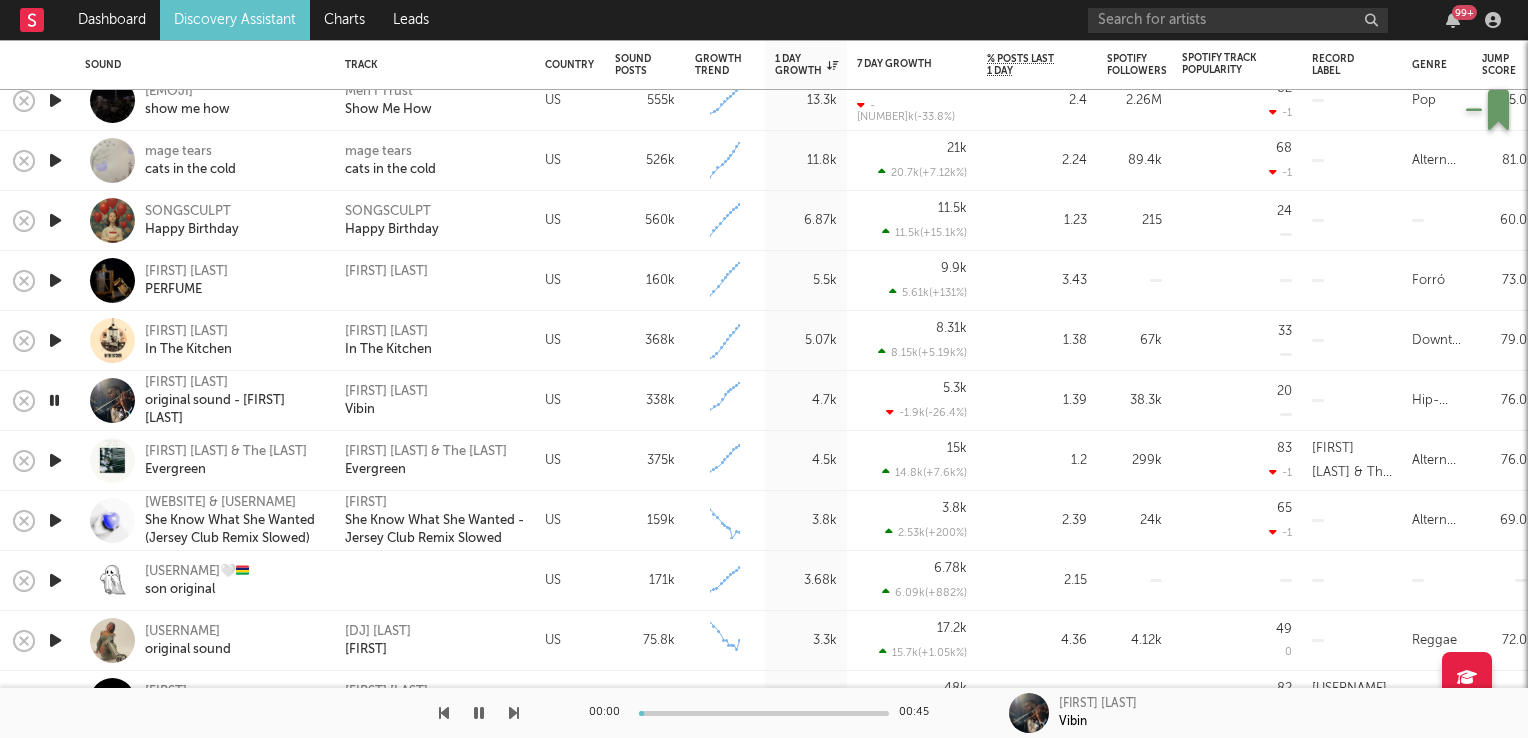 click at bounding box center (54, 400) 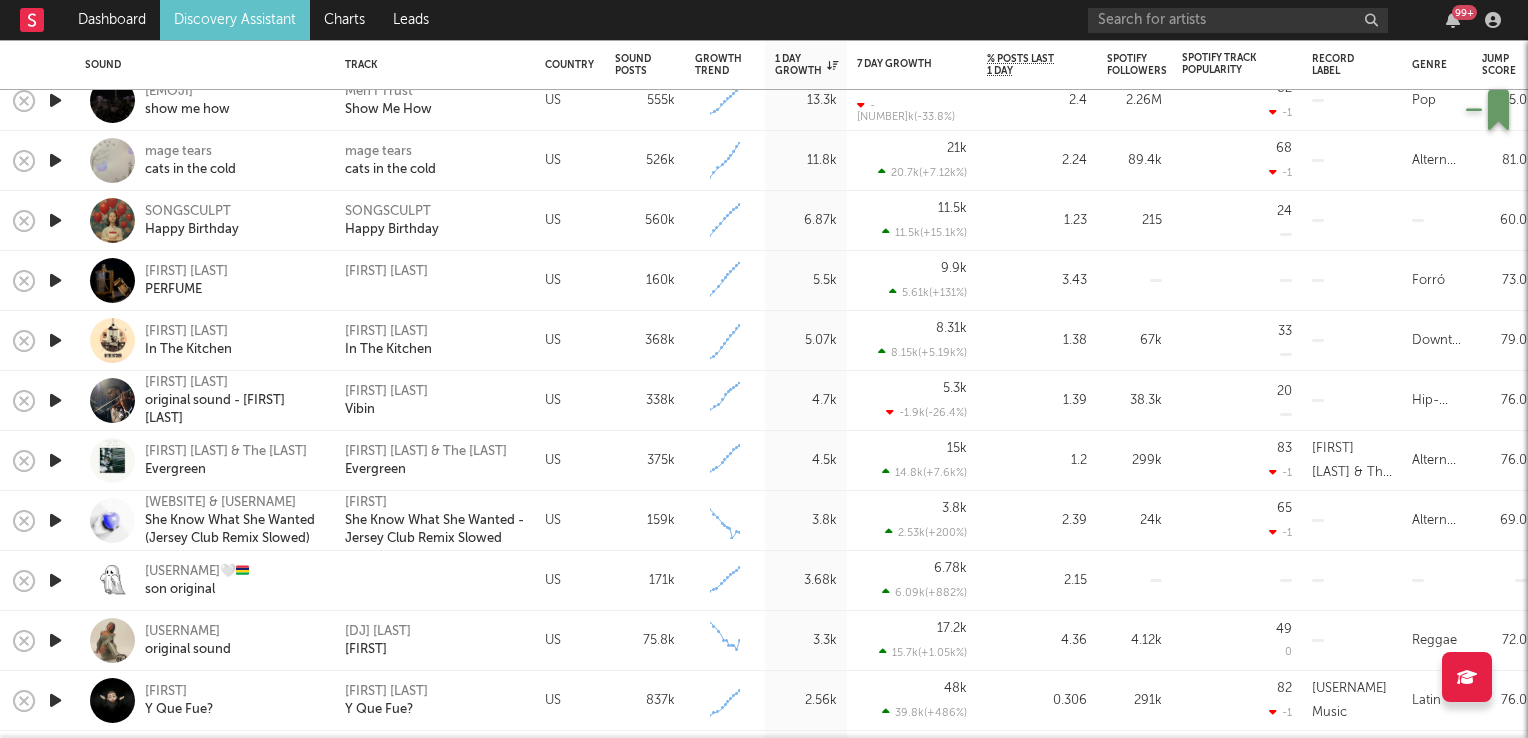 click at bounding box center (55, 460) 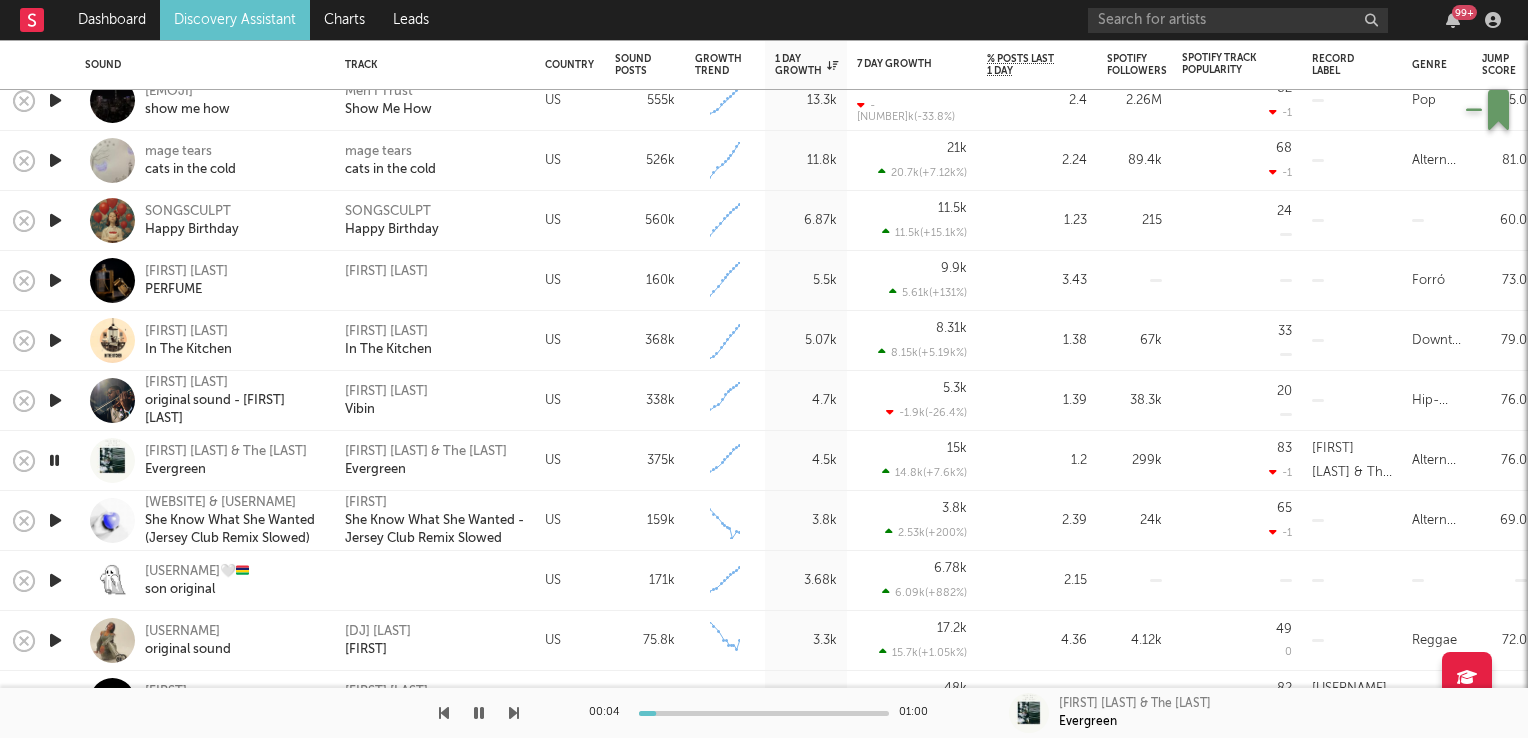 click at bounding box center (54, 460) 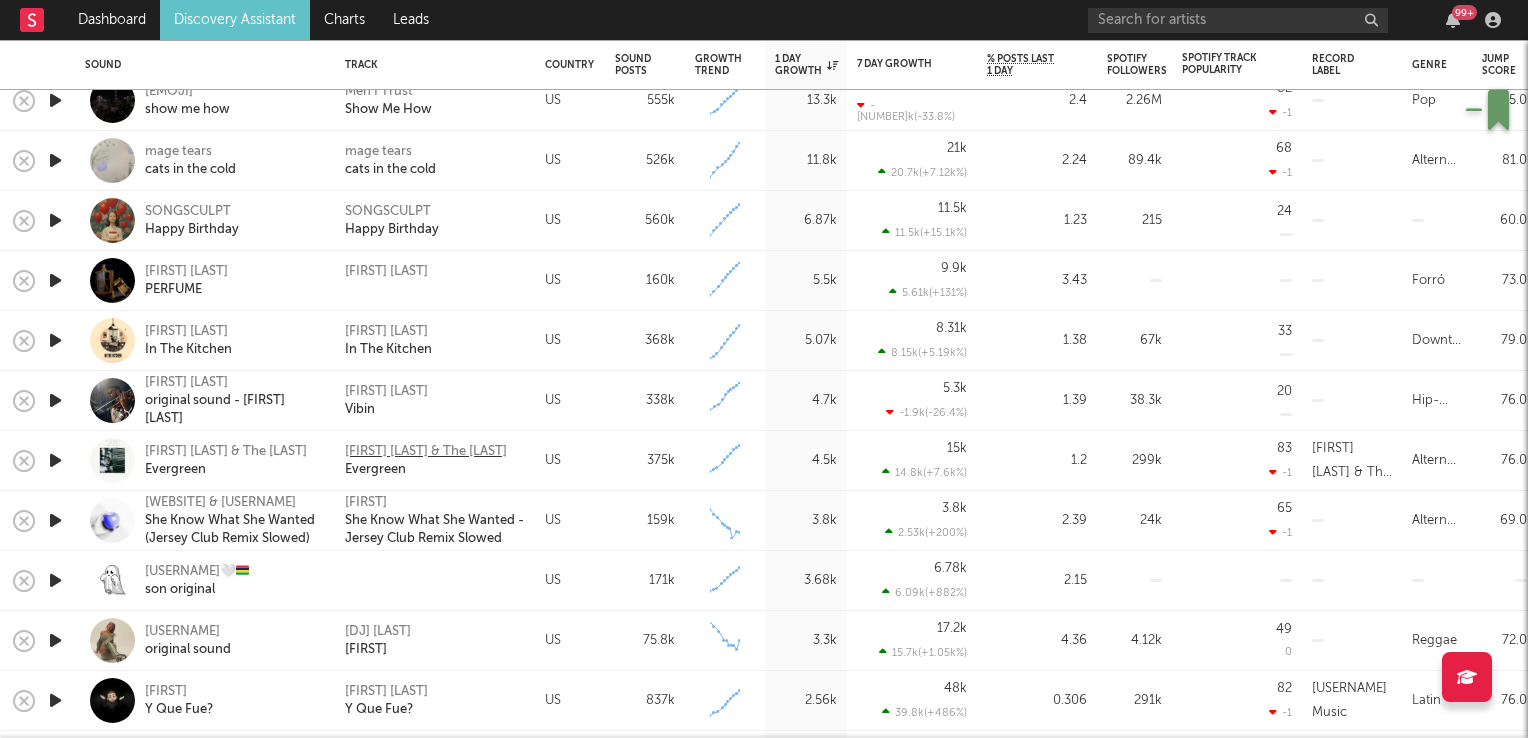 click on "[FIRST] [LAST] & The [LAST]" at bounding box center [426, 452] 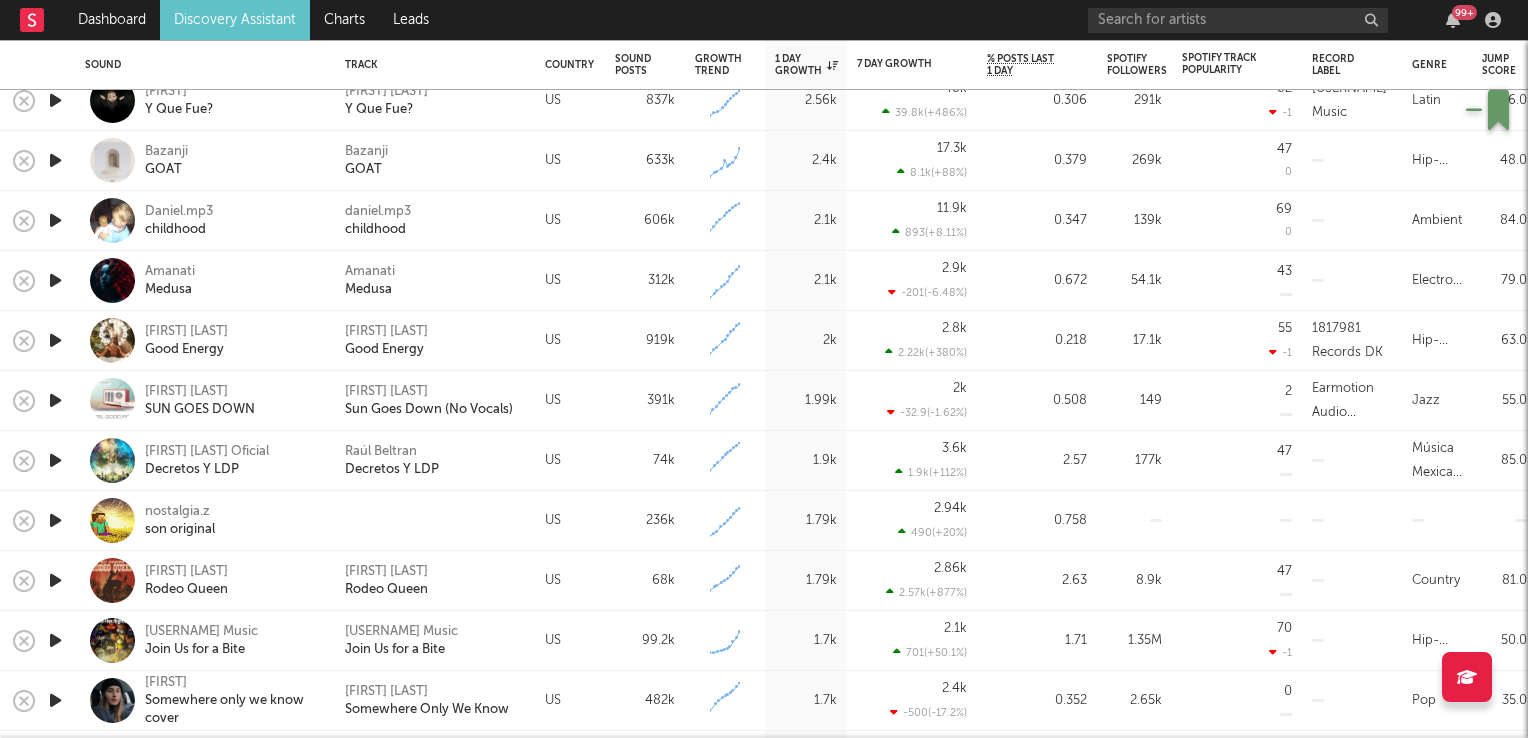 click at bounding box center [55, 460] 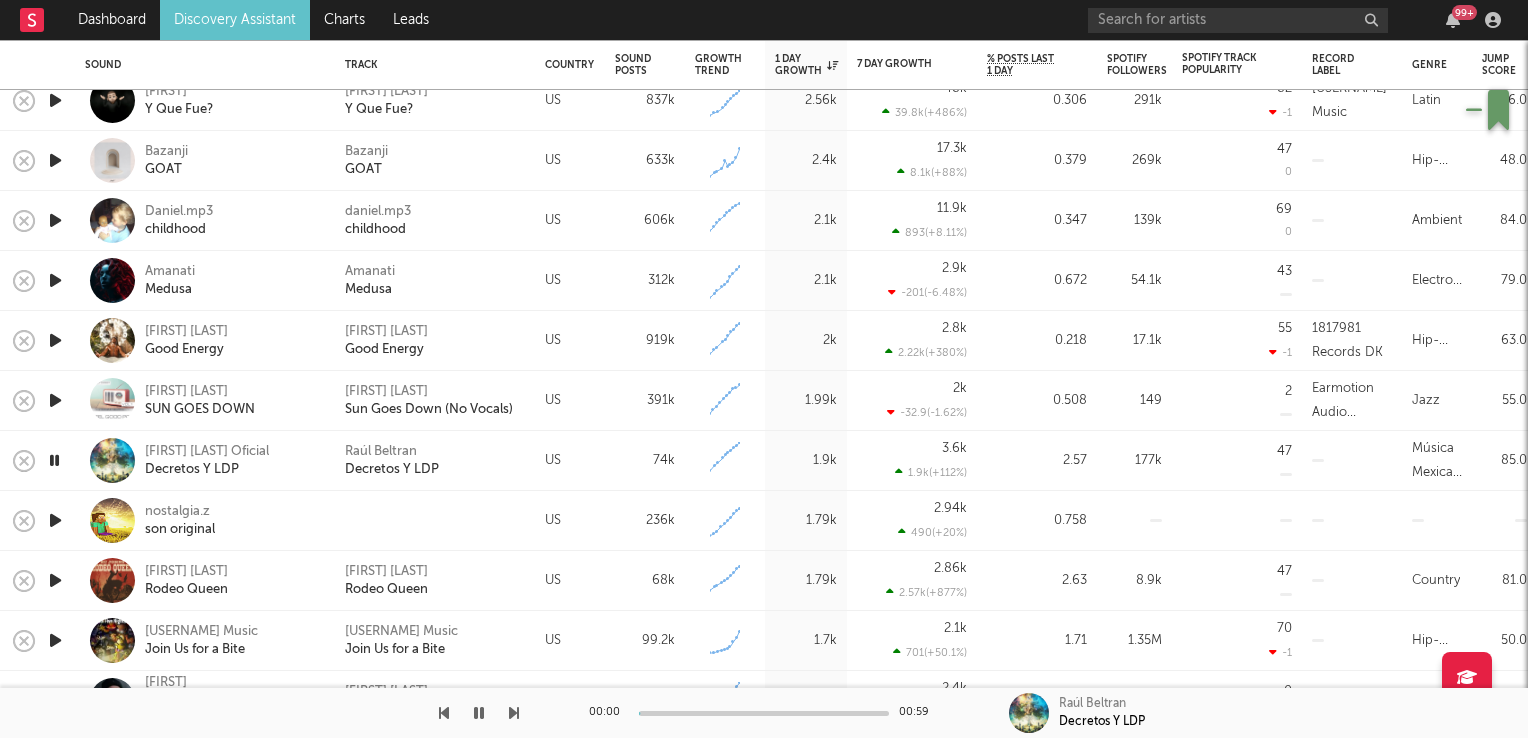 click at bounding box center [54, 460] 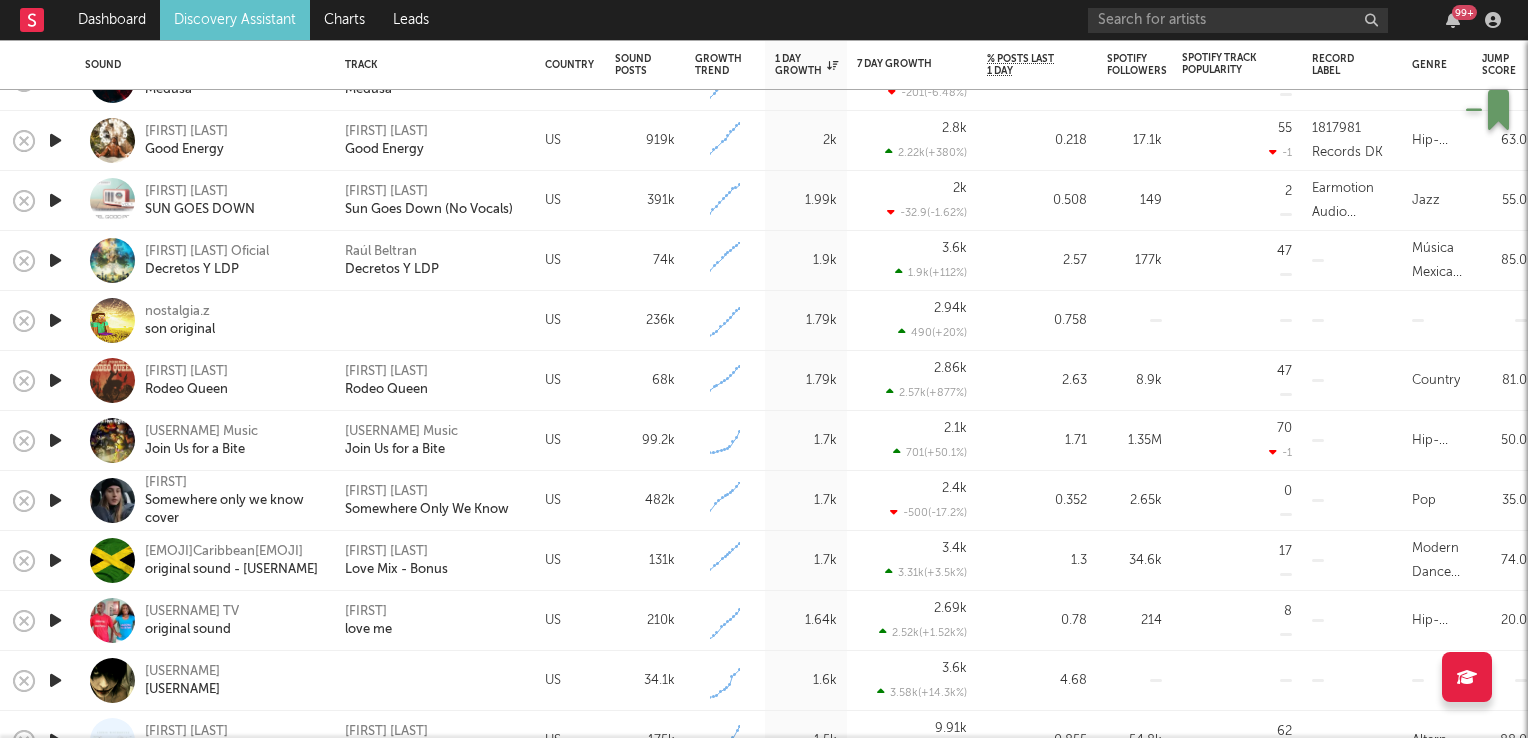 click at bounding box center (55, 440) 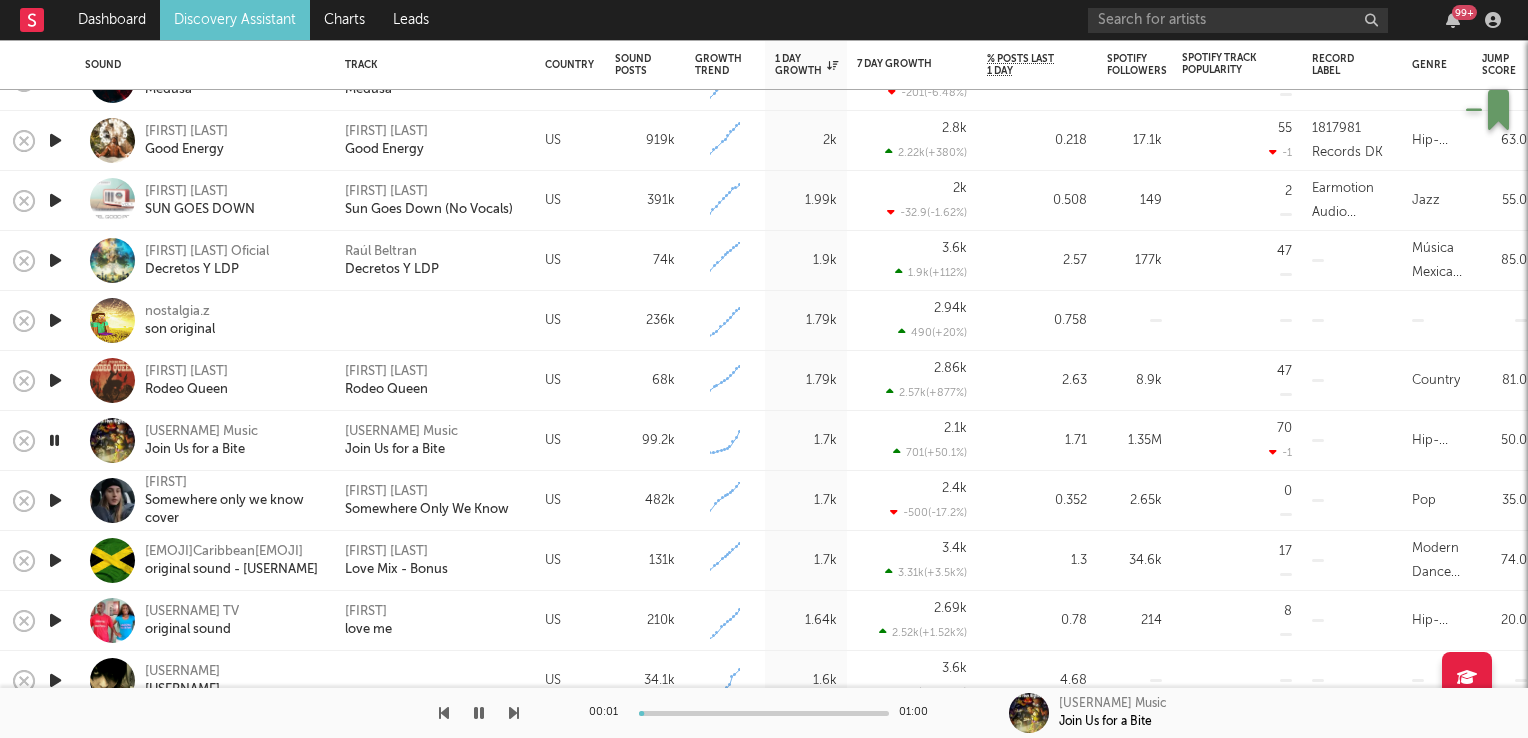 click at bounding box center (54, 440) 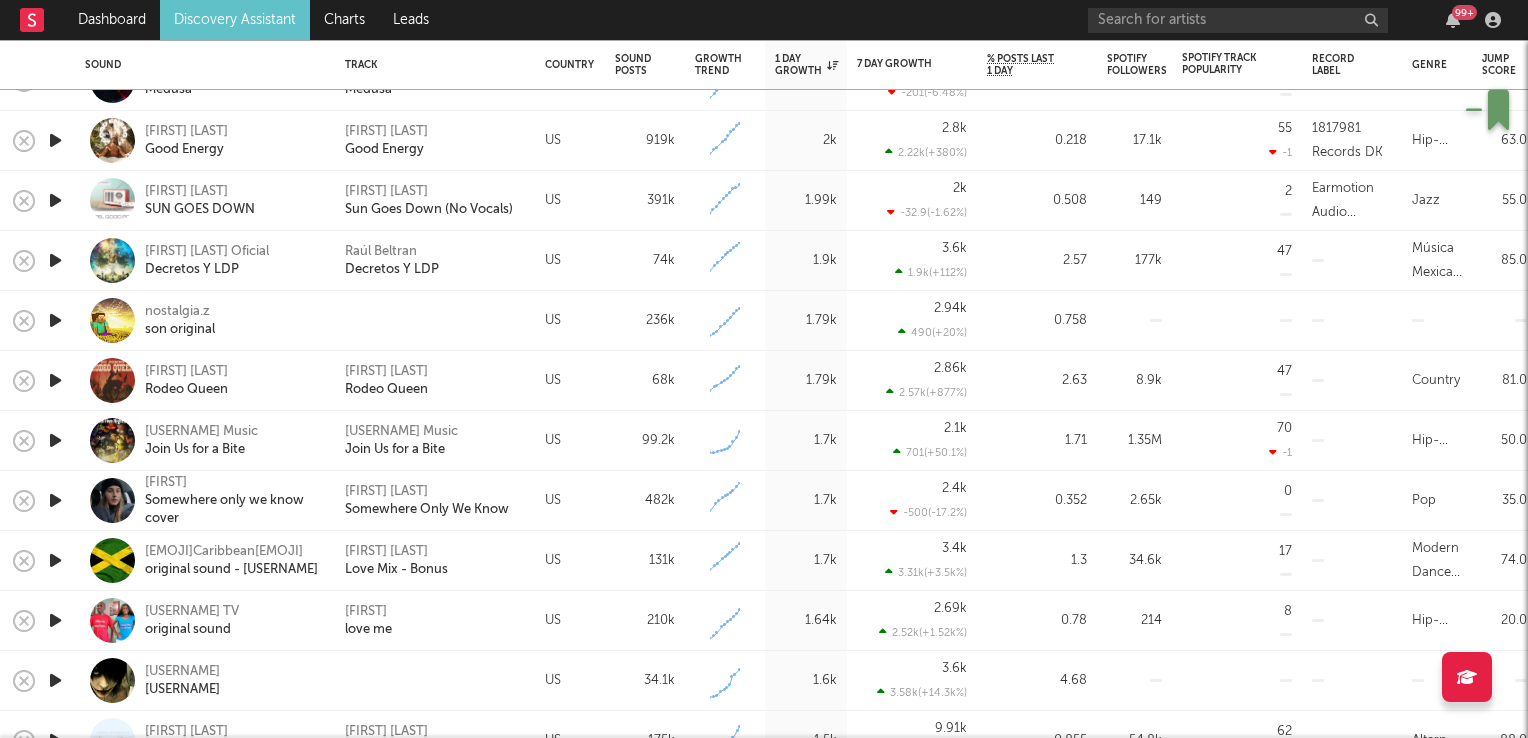 click at bounding box center [55, 500] 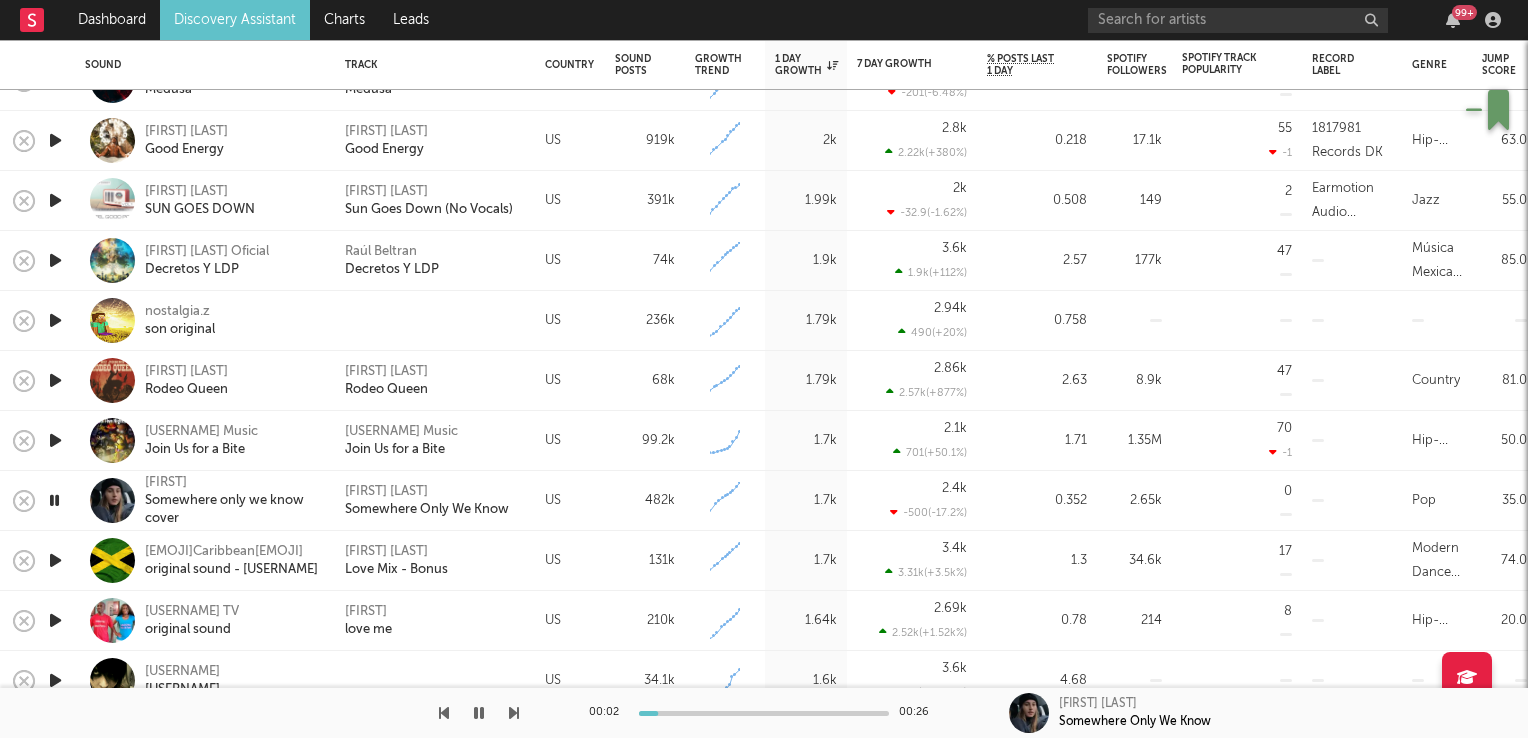 click at bounding box center (54, 500) 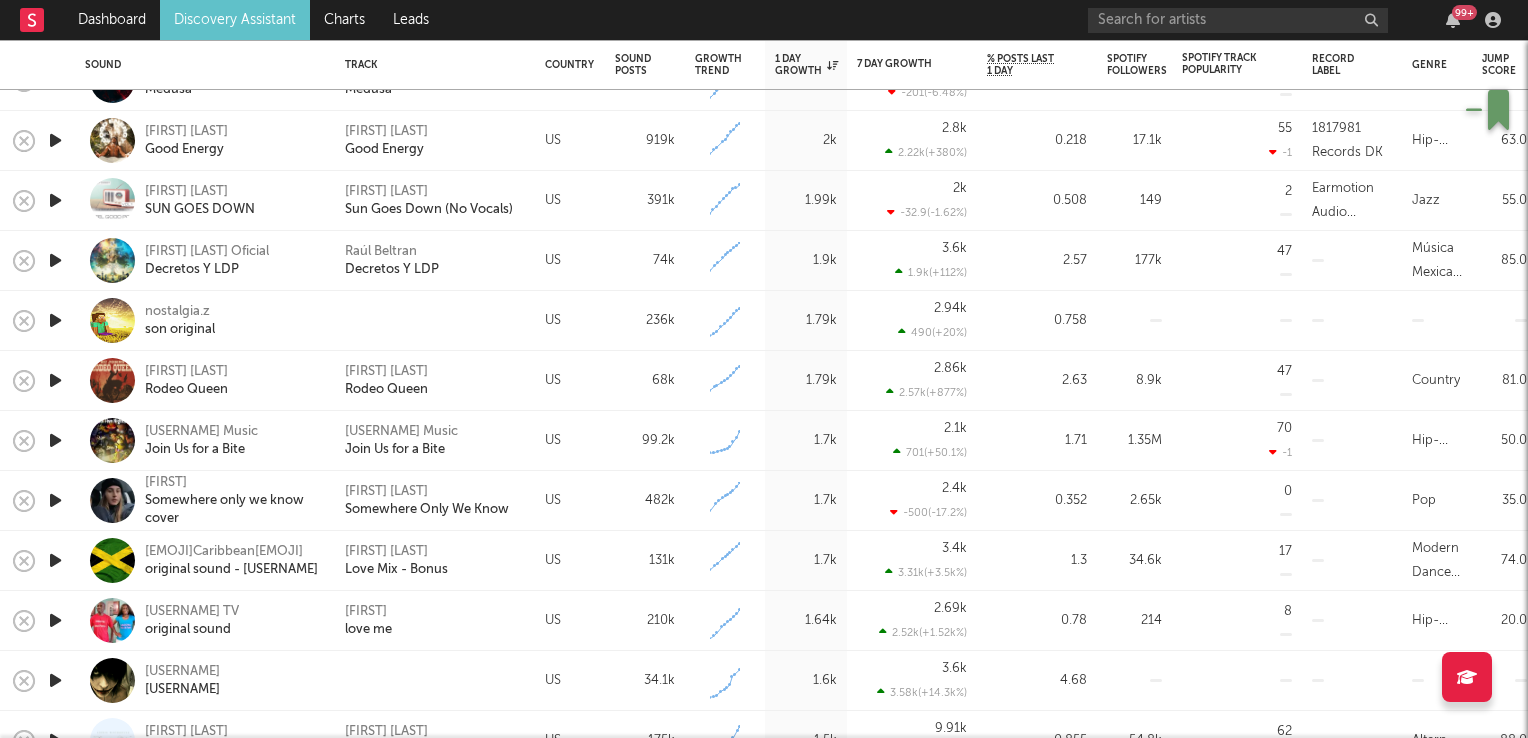 click at bounding box center (55, 560) 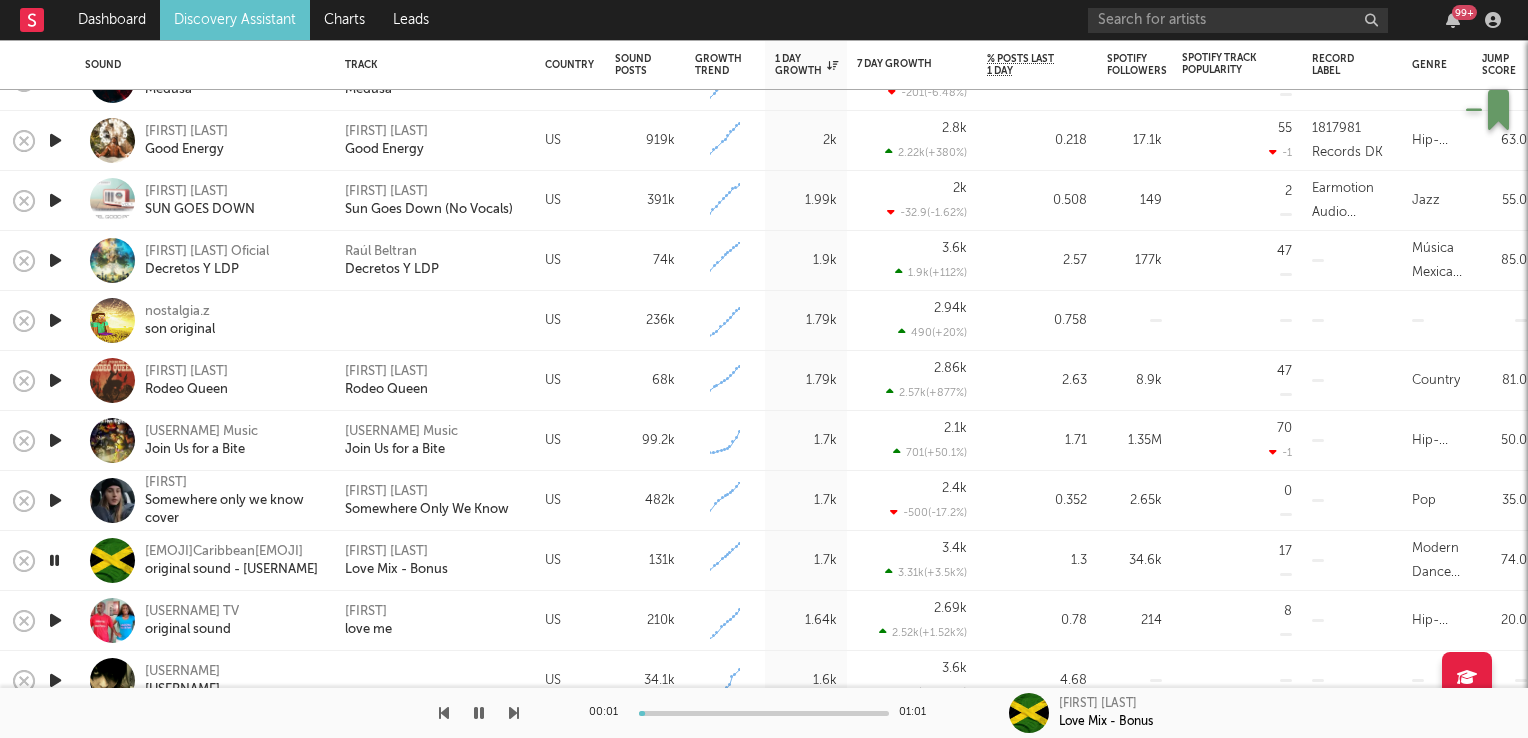 click at bounding box center (54, 560) 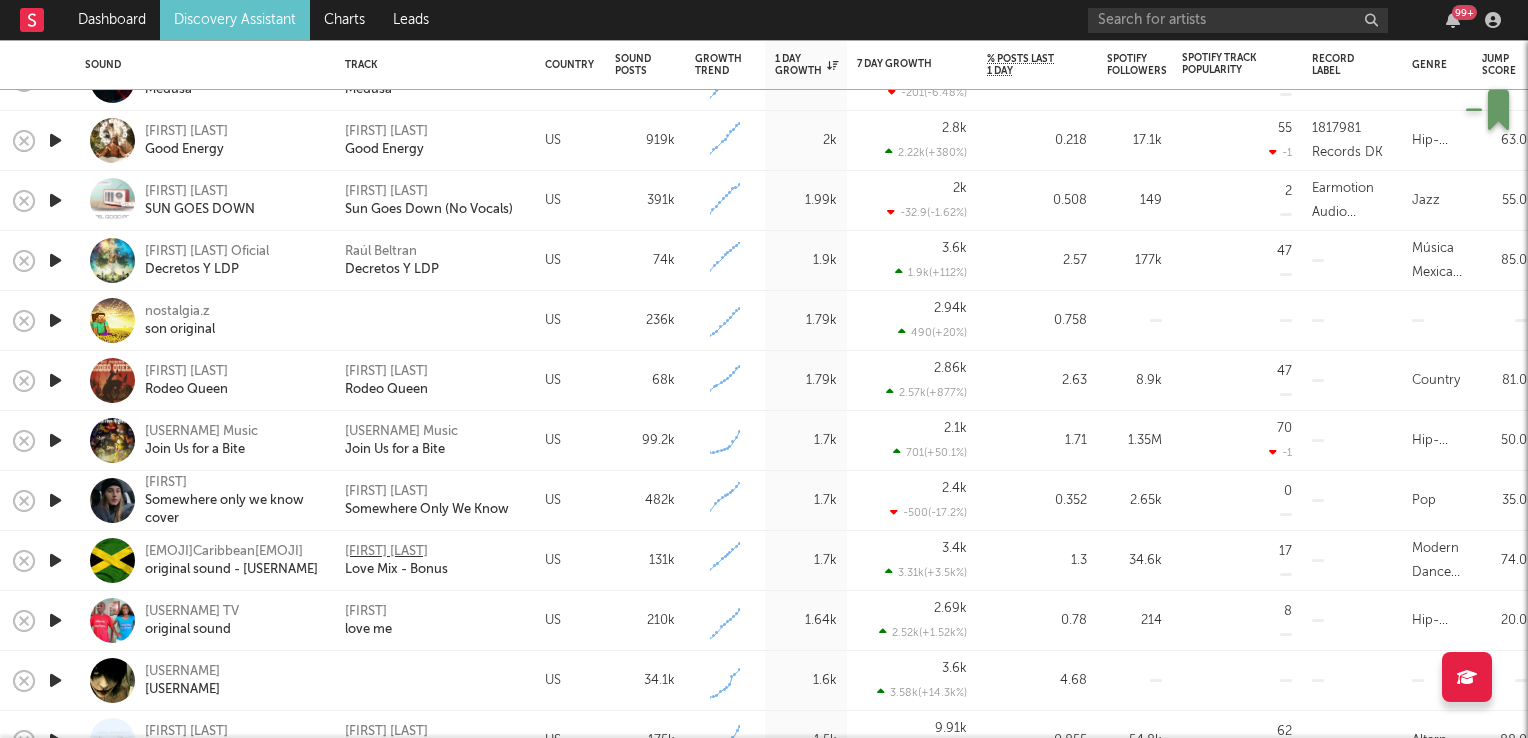 click on "[FIRST] [LAST]" at bounding box center (386, 552) 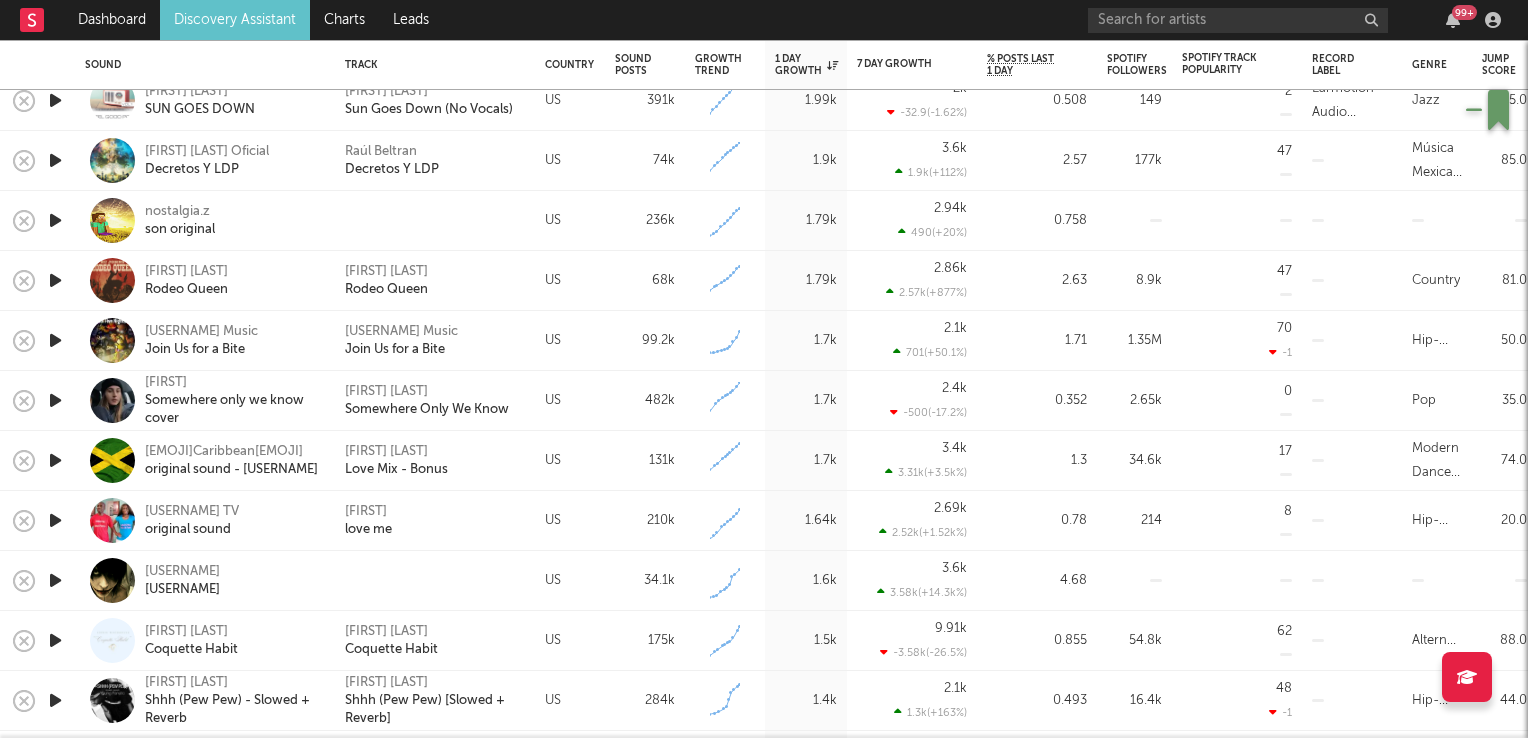 click at bounding box center [55, 520] 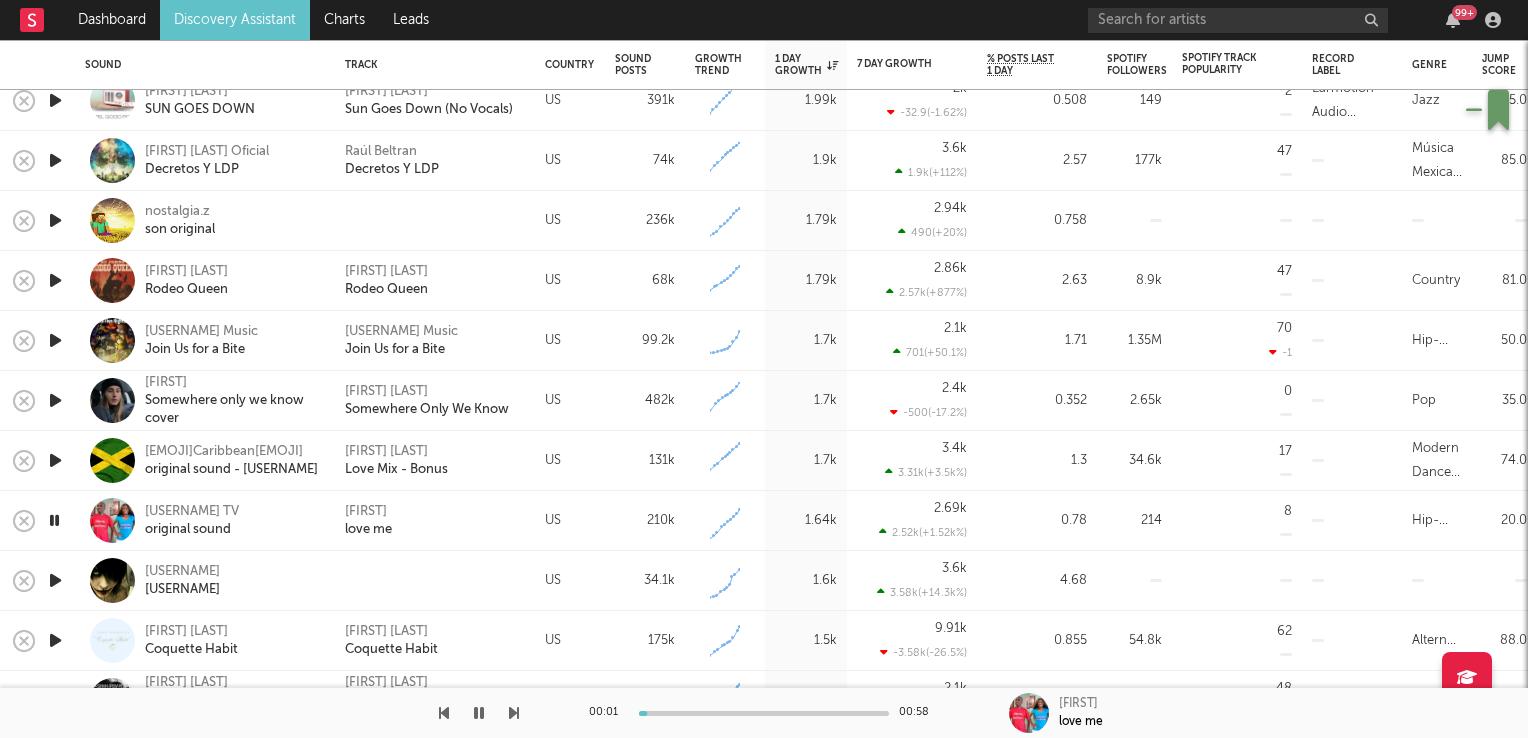 click at bounding box center [54, 520] 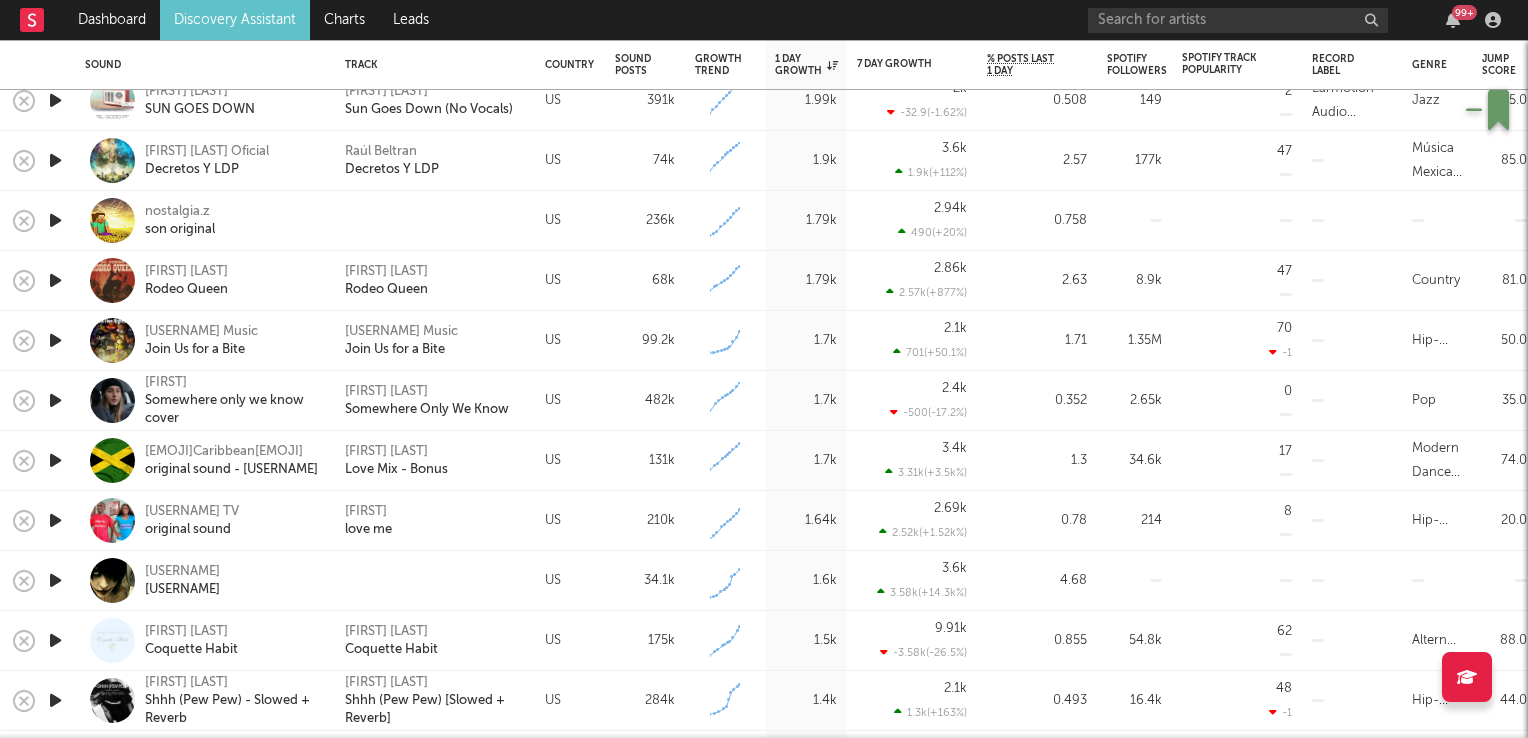 click at bounding box center [55, 580] 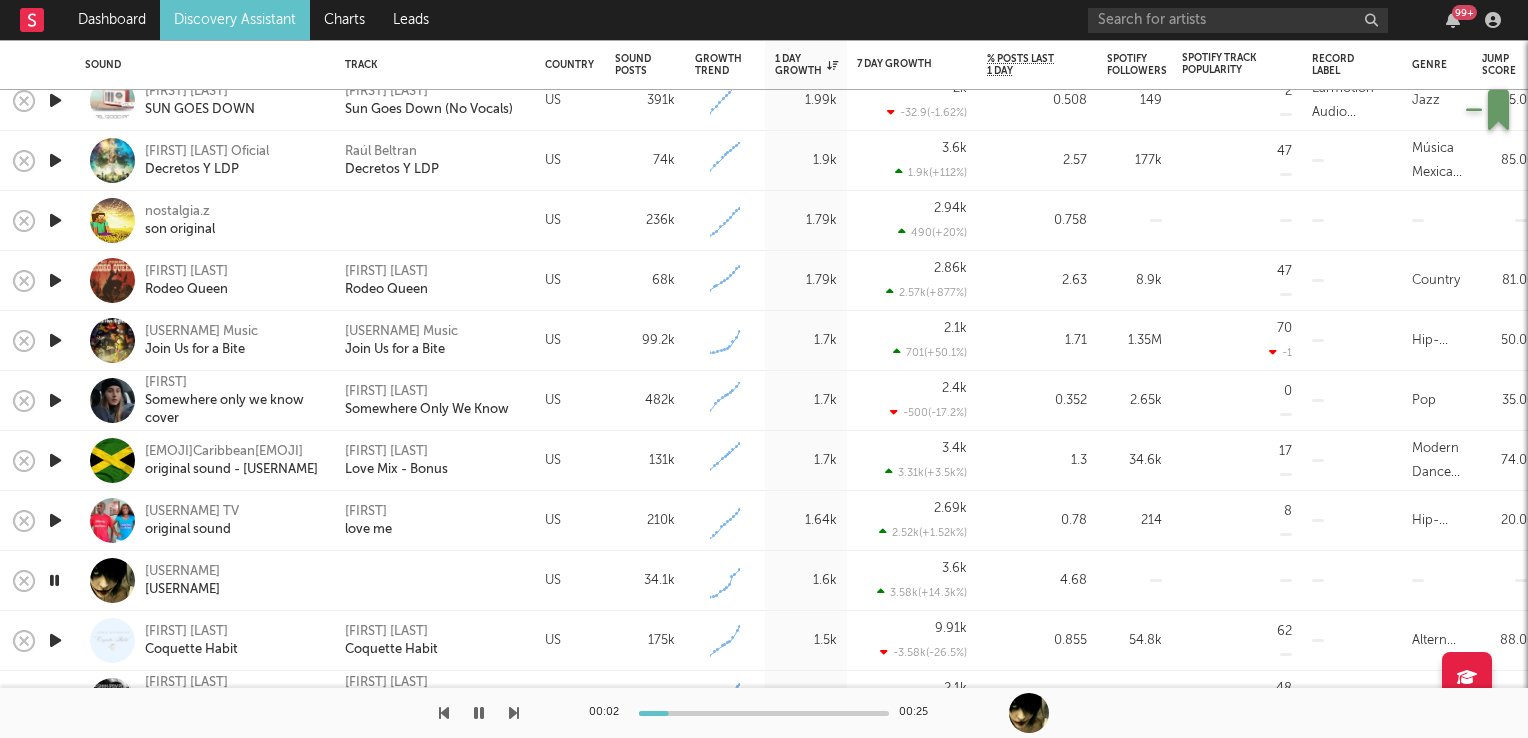 click at bounding box center [54, 580] 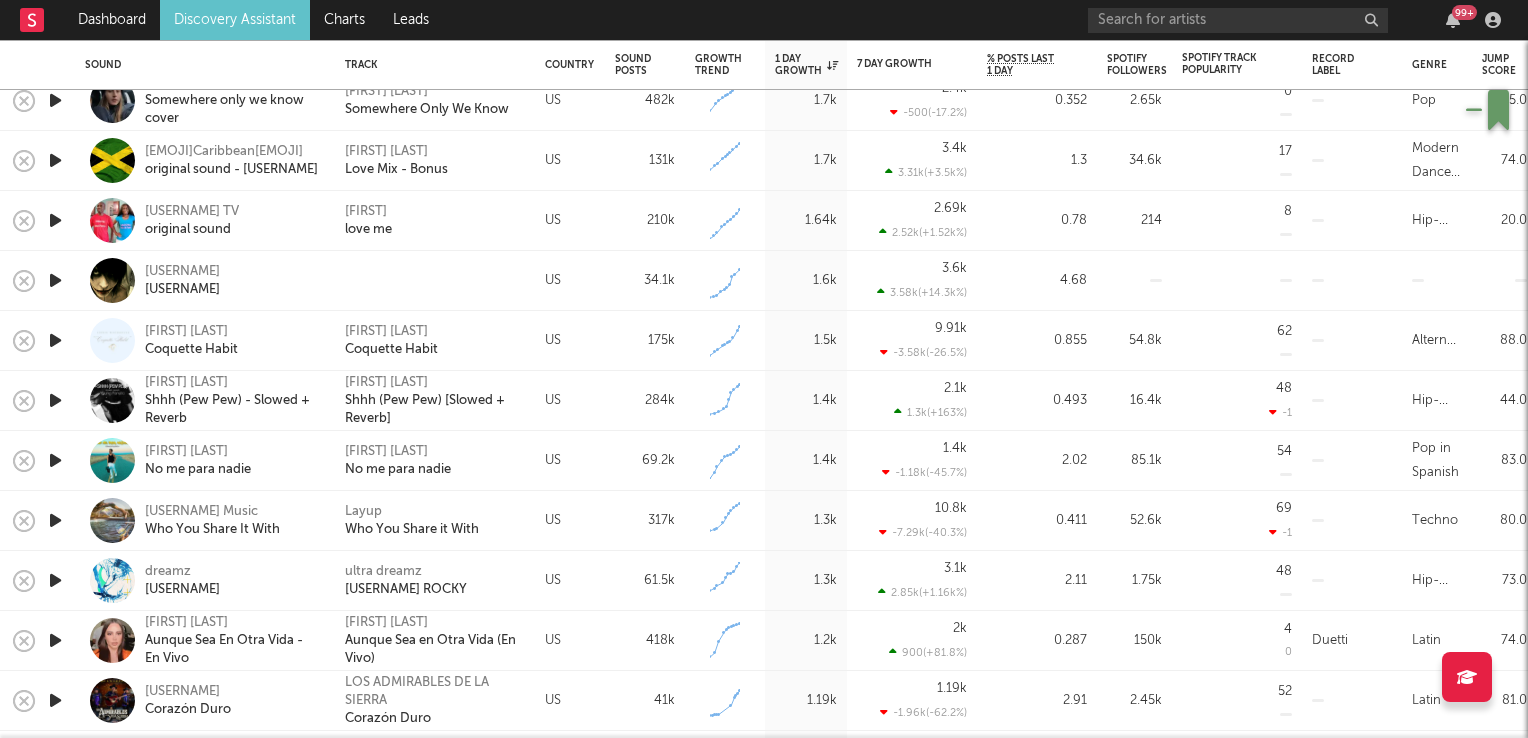 click at bounding box center (55, 400) 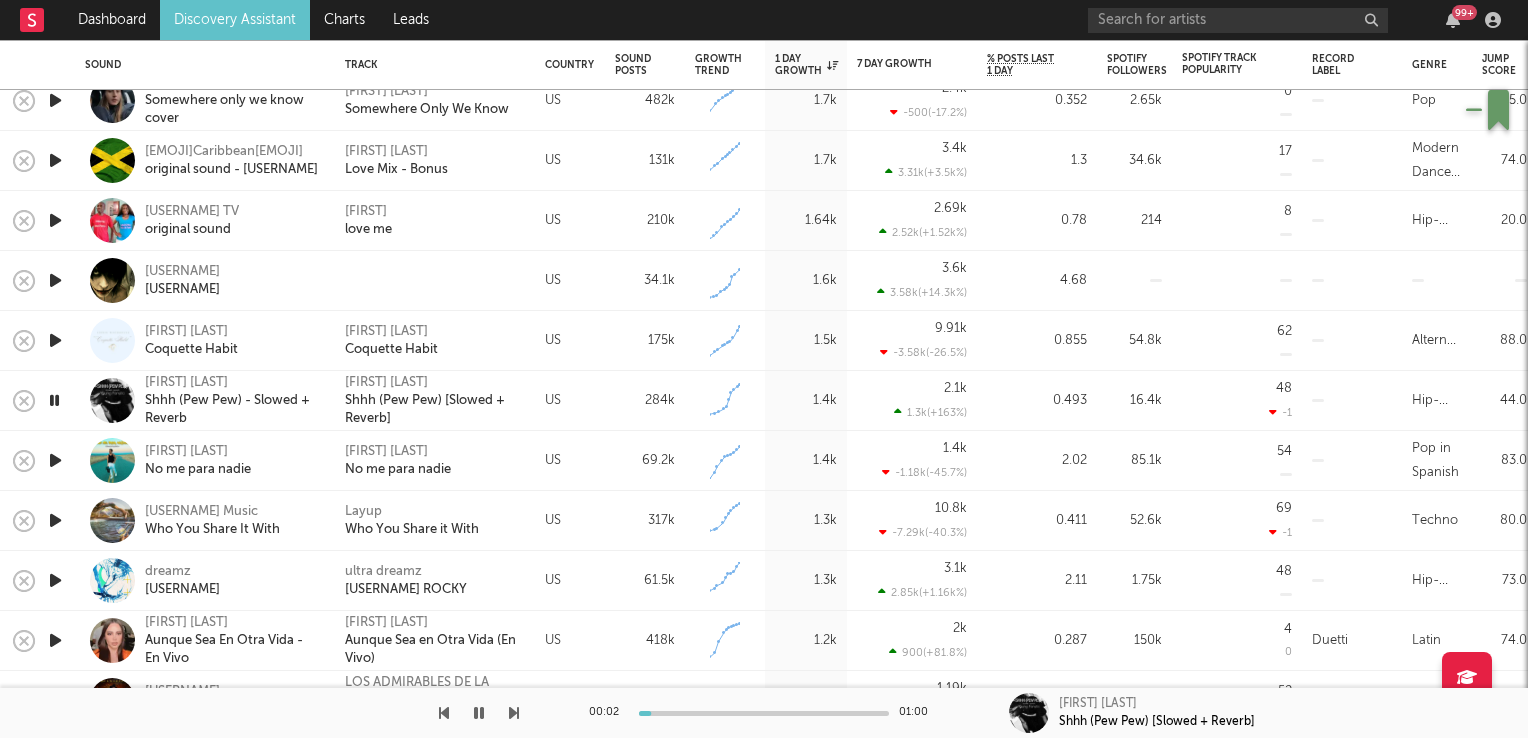 click at bounding box center (54, 400) 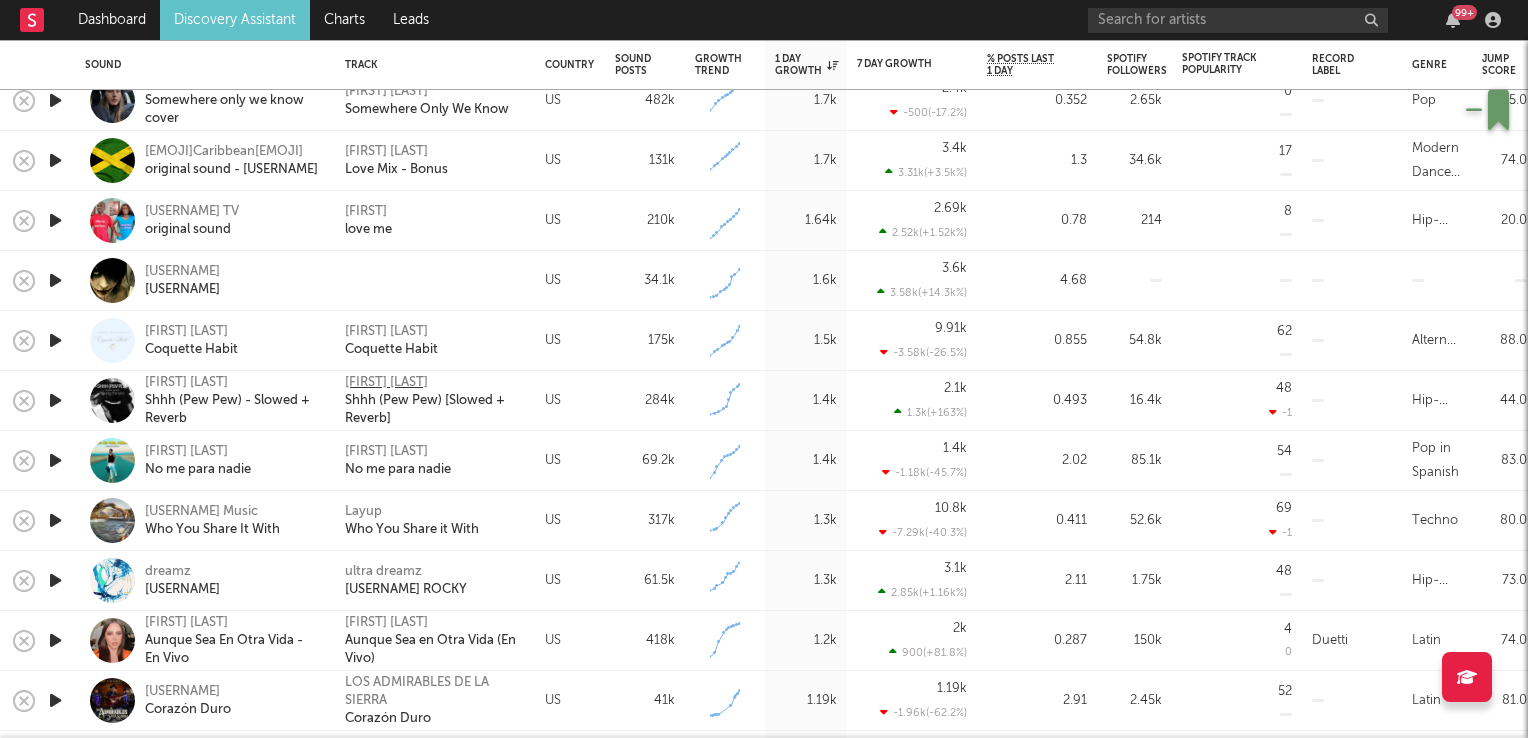 click on "[FIRST] [LAST]" at bounding box center [386, 383] 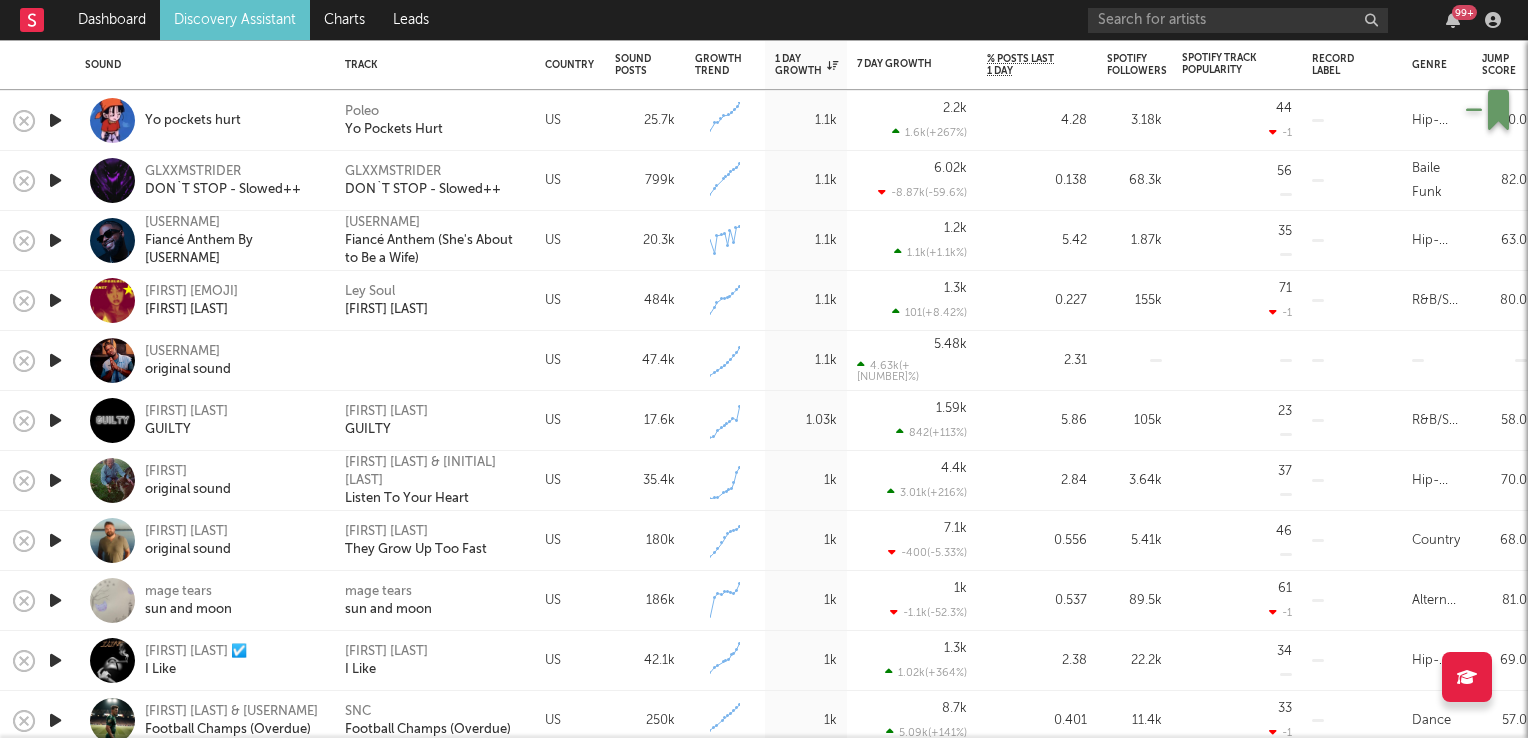 click at bounding box center (55, 420) 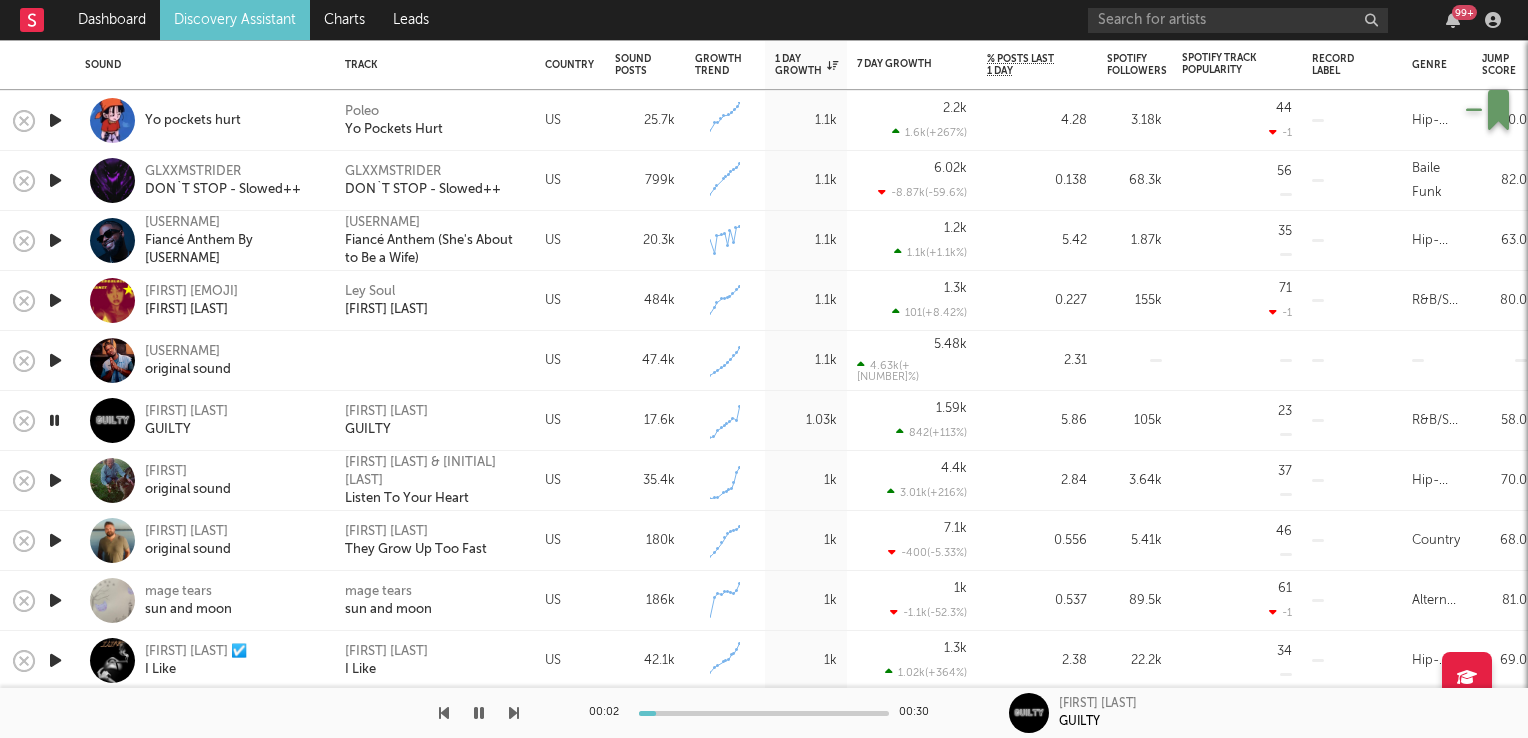 click at bounding box center [54, 420] 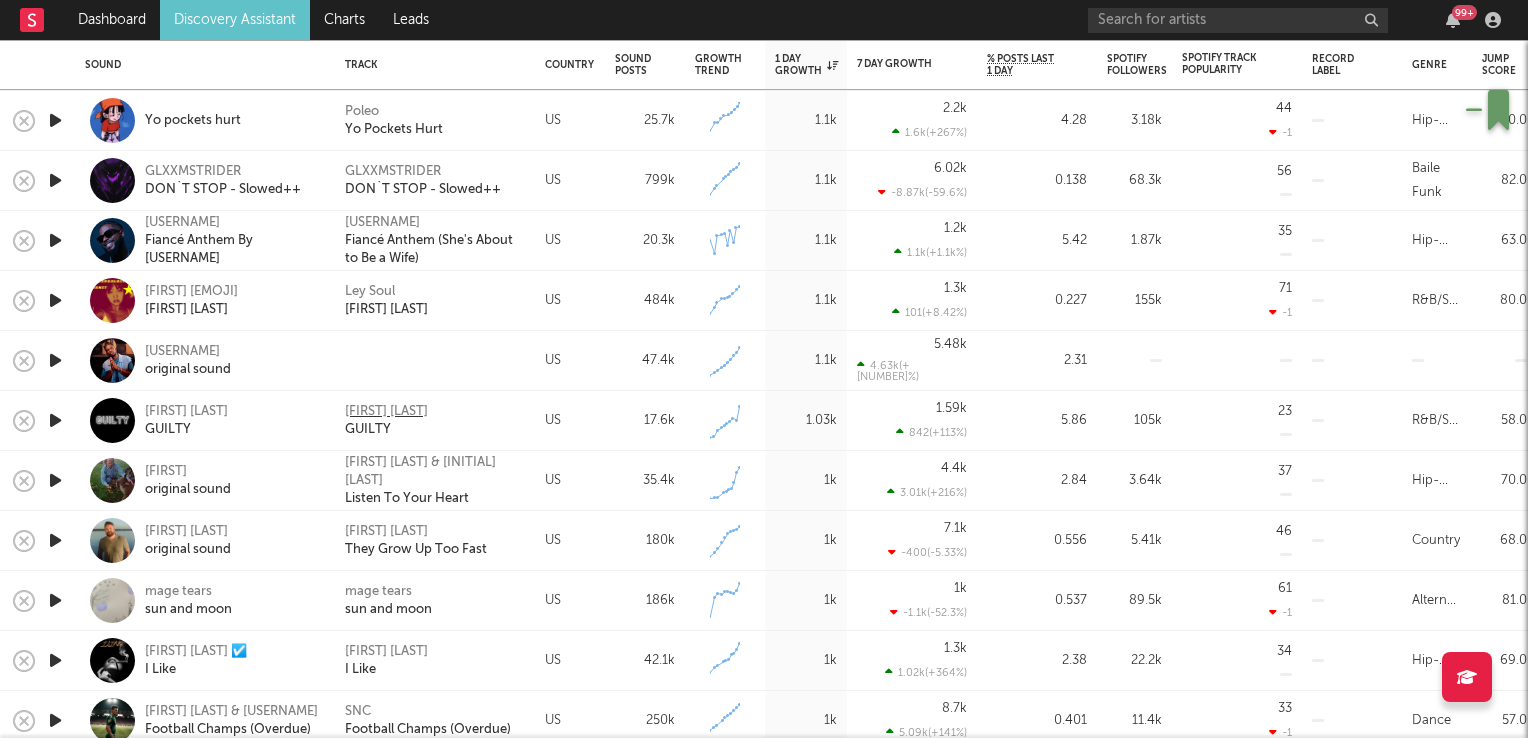click on "[FIRST] [LAST]" at bounding box center [386, 412] 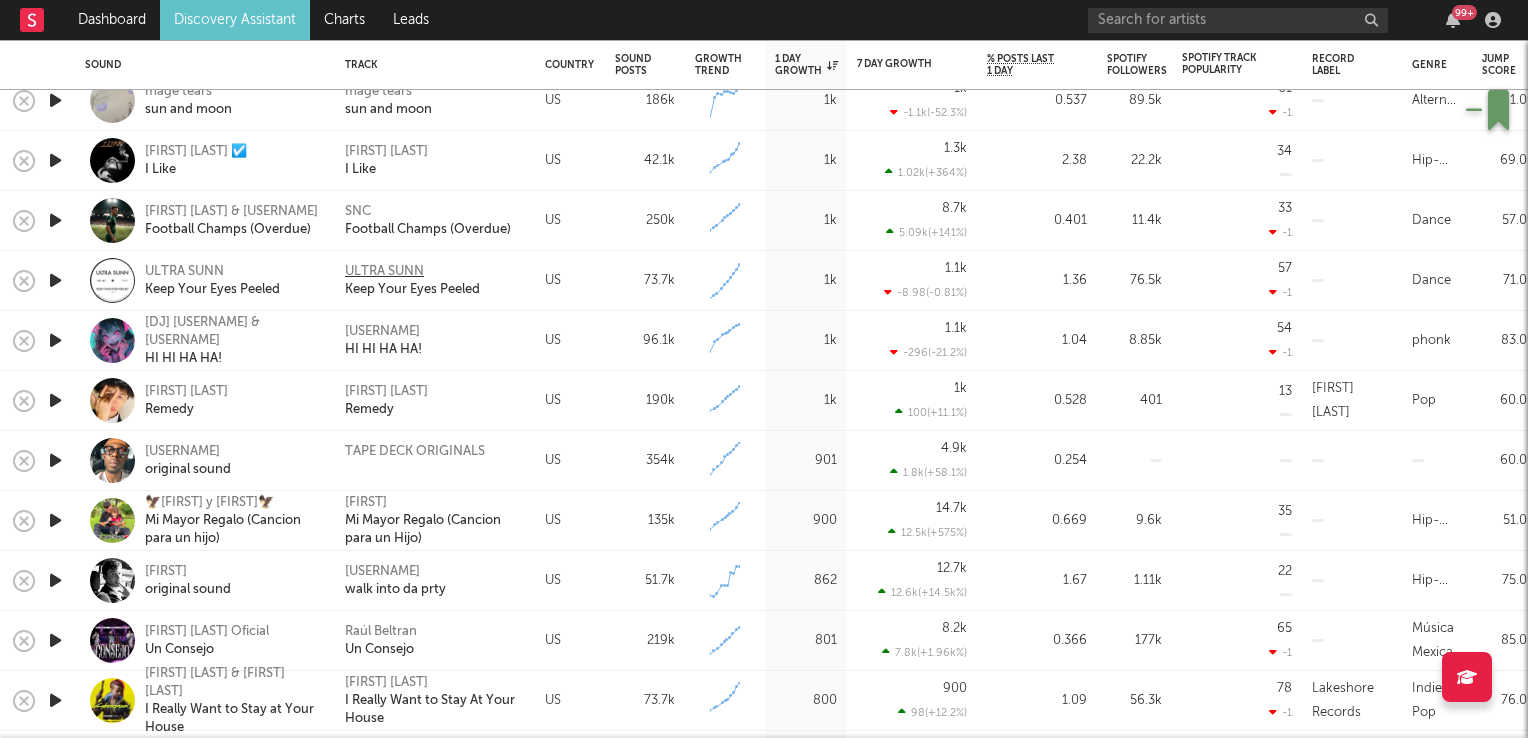 click on "ULTRA SUNN" at bounding box center [384, 272] 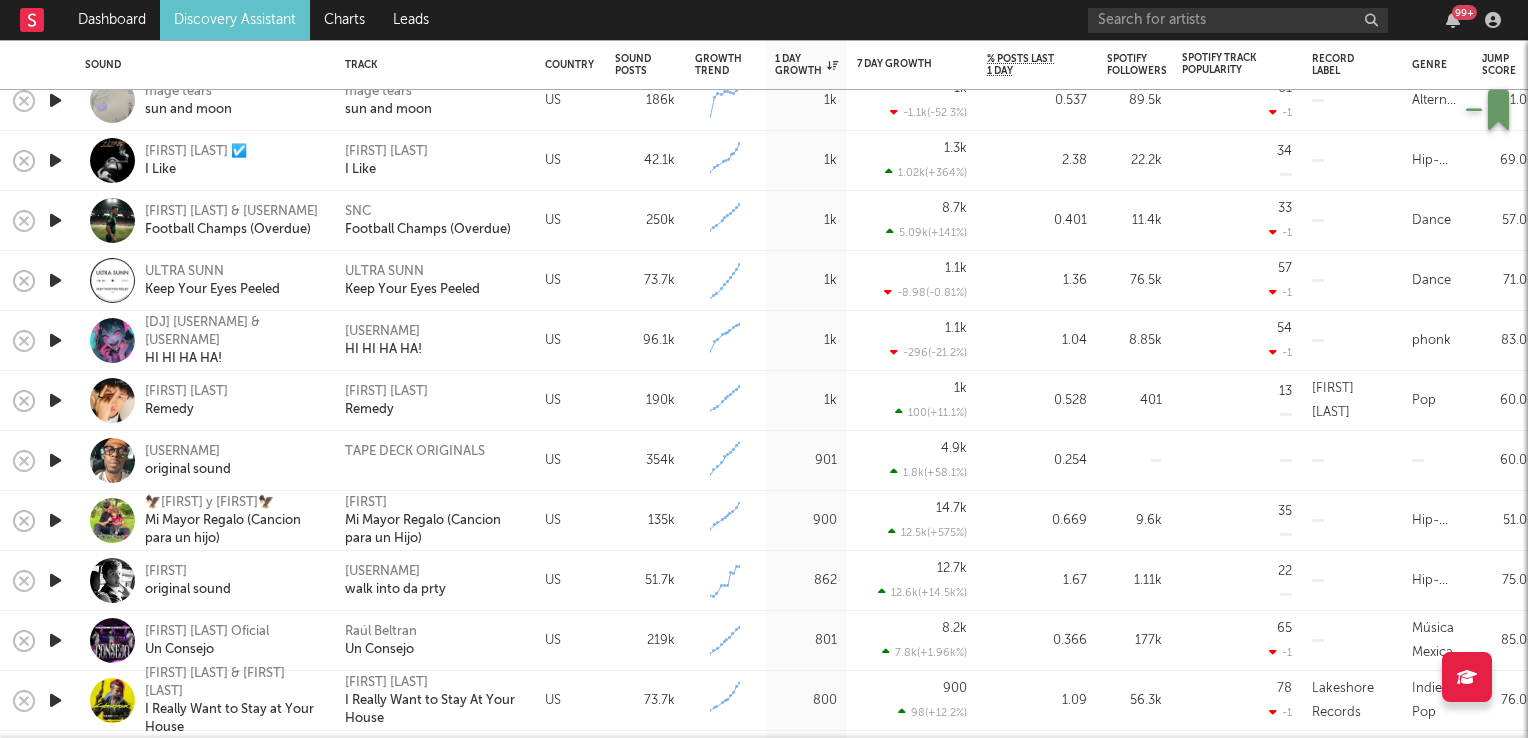 click at bounding box center (55, 400) 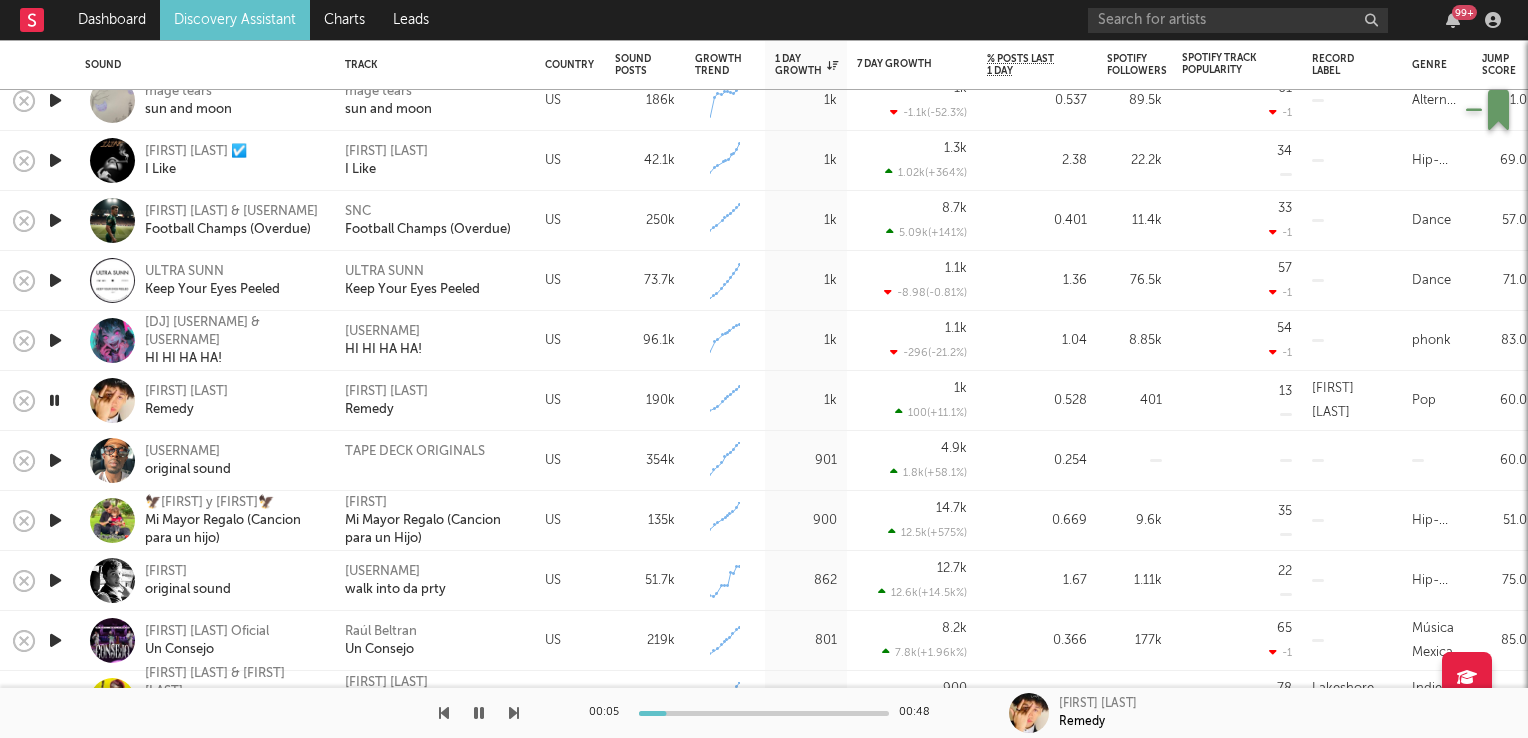 click at bounding box center (54, 400) 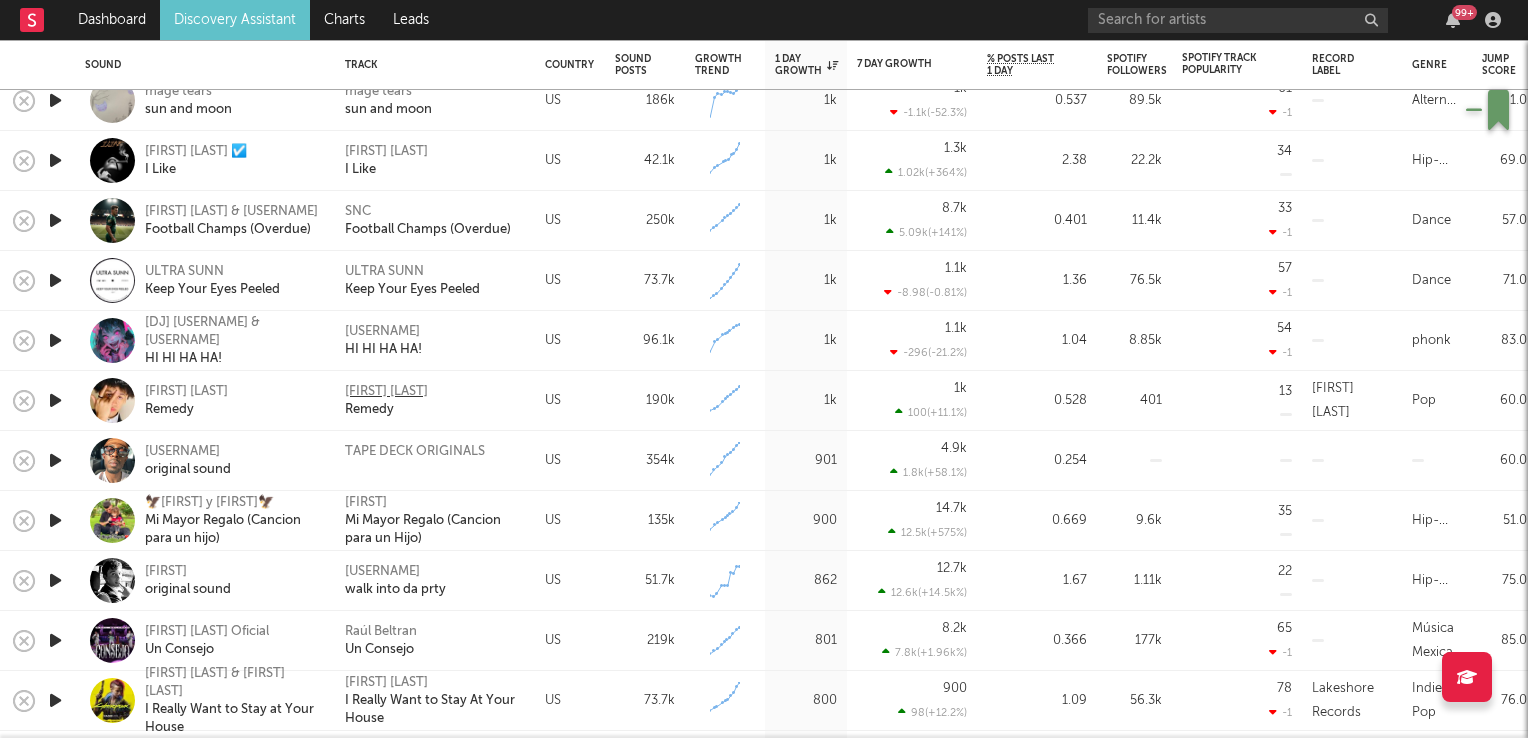 click on "[FIRST] [LAST]" at bounding box center [386, 392] 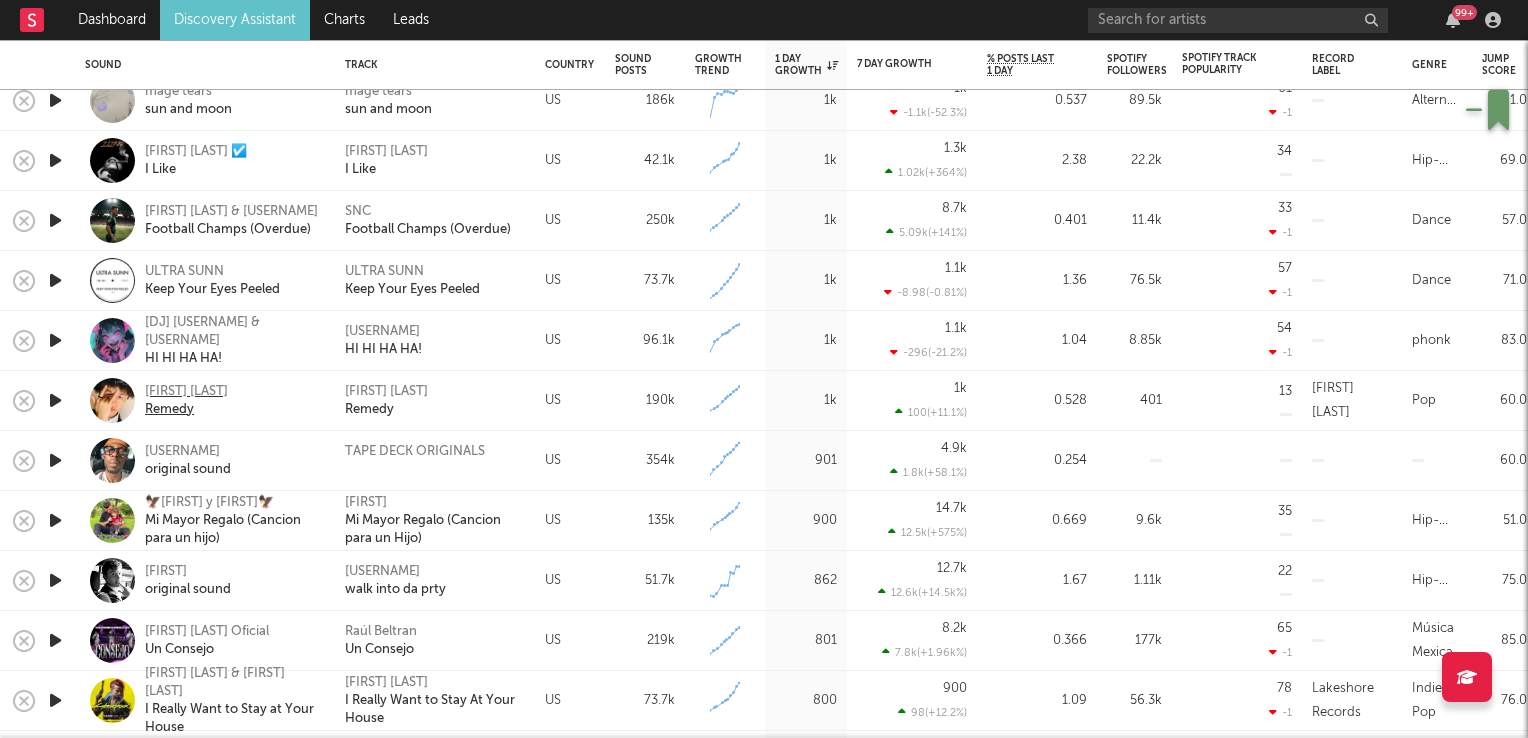 click on "[FIRST] [LAST]" at bounding box center (186, 392) 